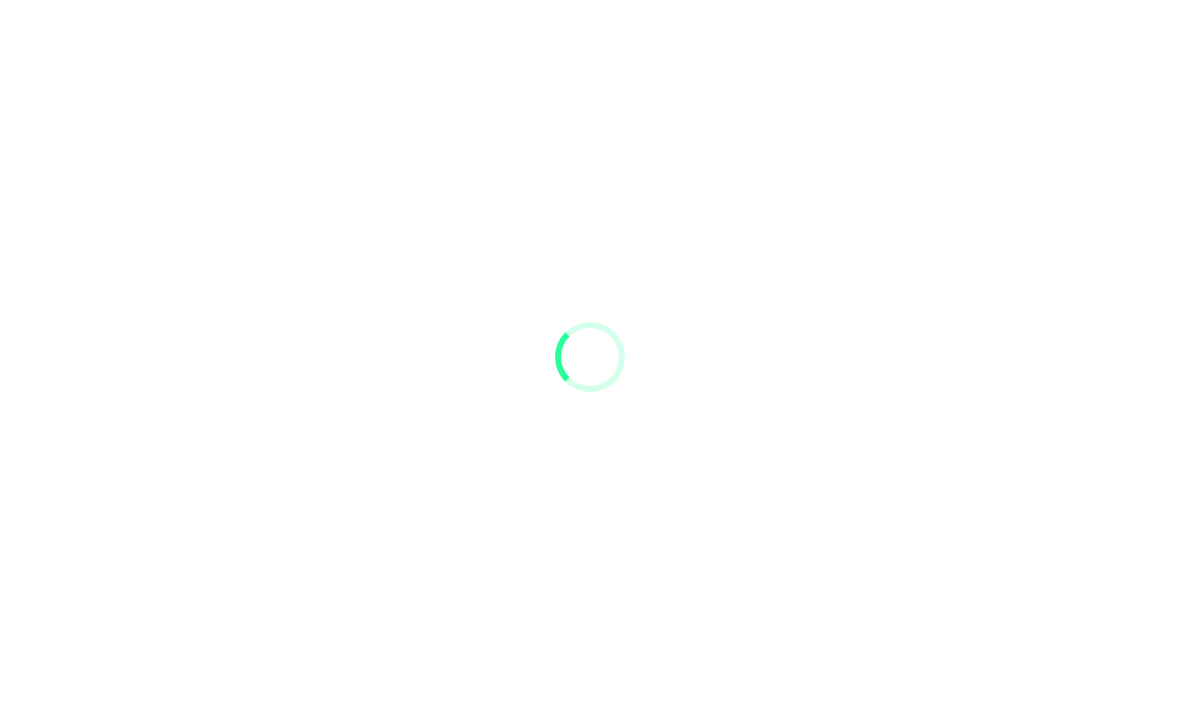 scroll, scrollTop: 0, scrollLeft: 0, axis: both 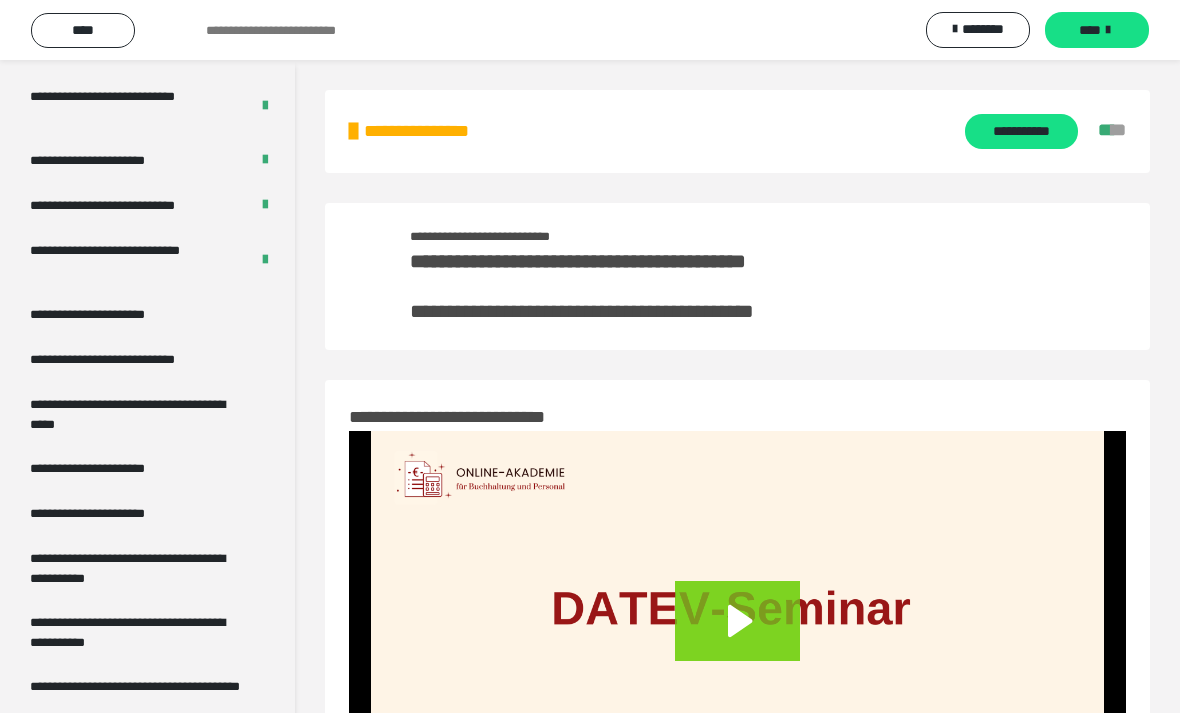 click on "**********" at bounding box center [131, 260] 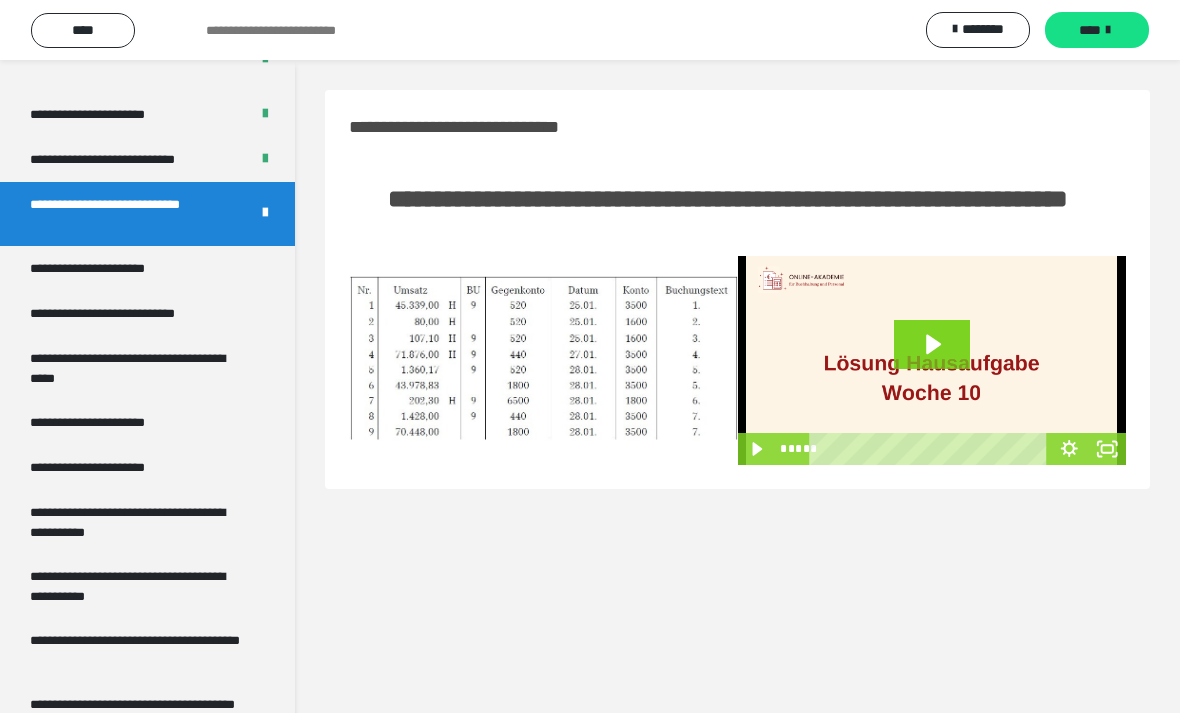 click on "**********" at bounding box center [109, 268] 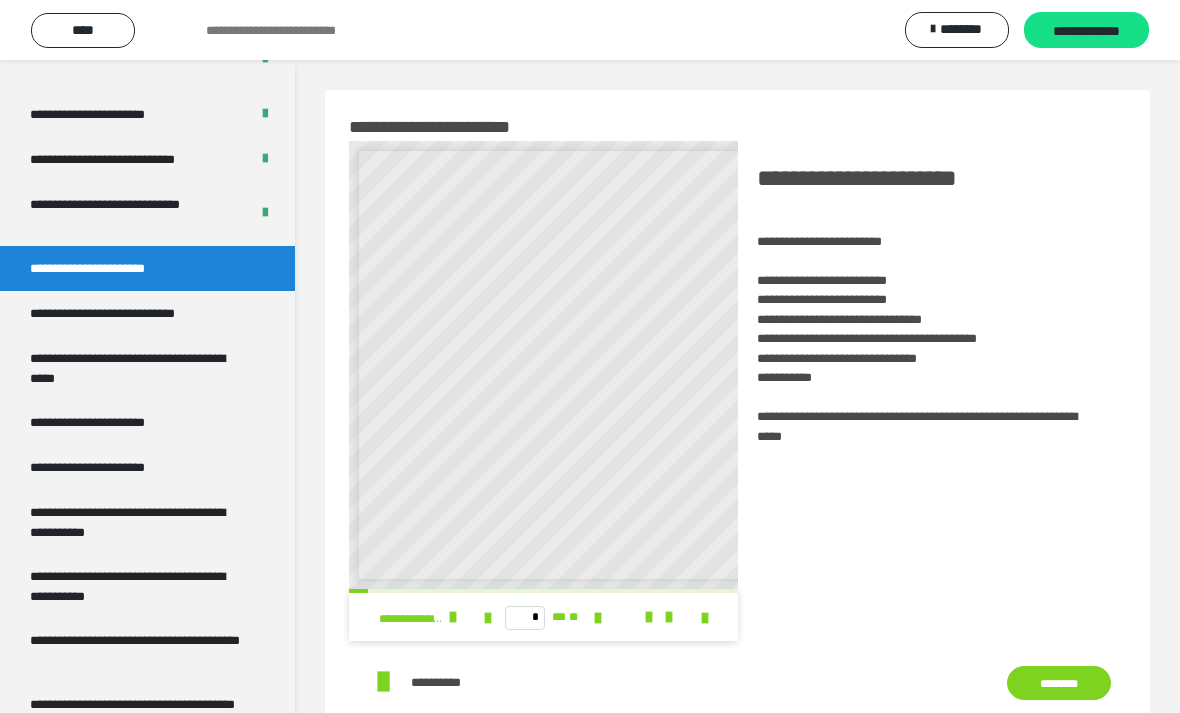 click on "**********" at bounding box center [131, 214] 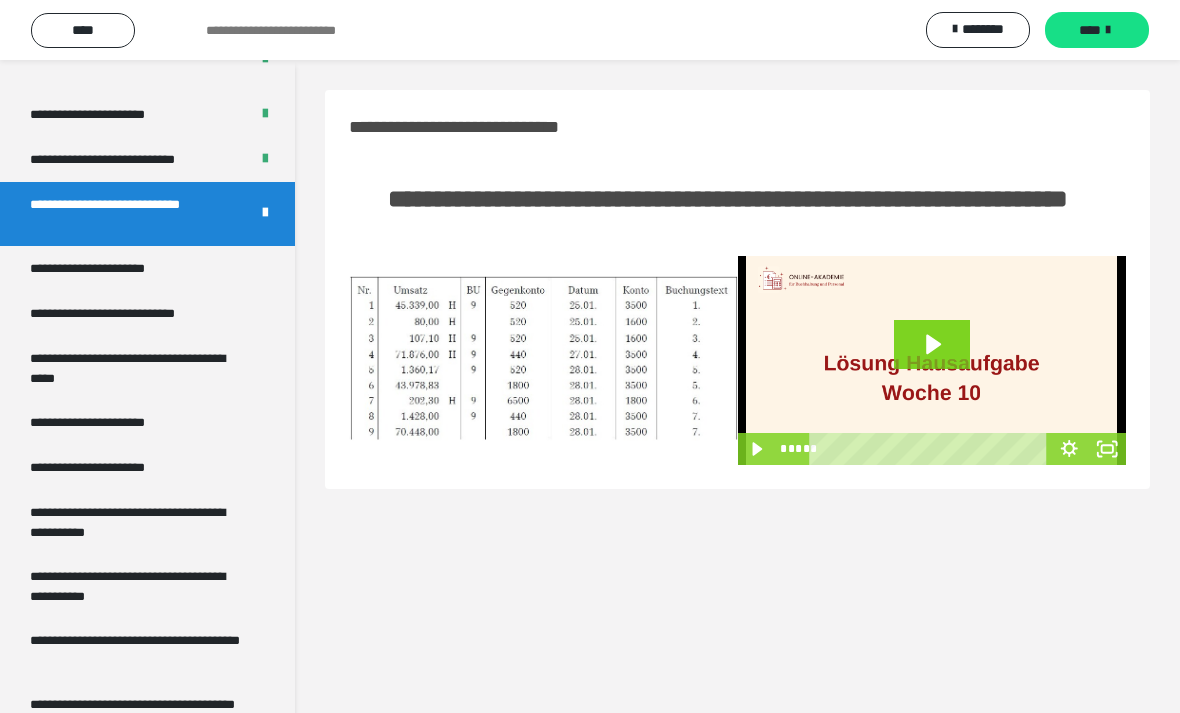 click 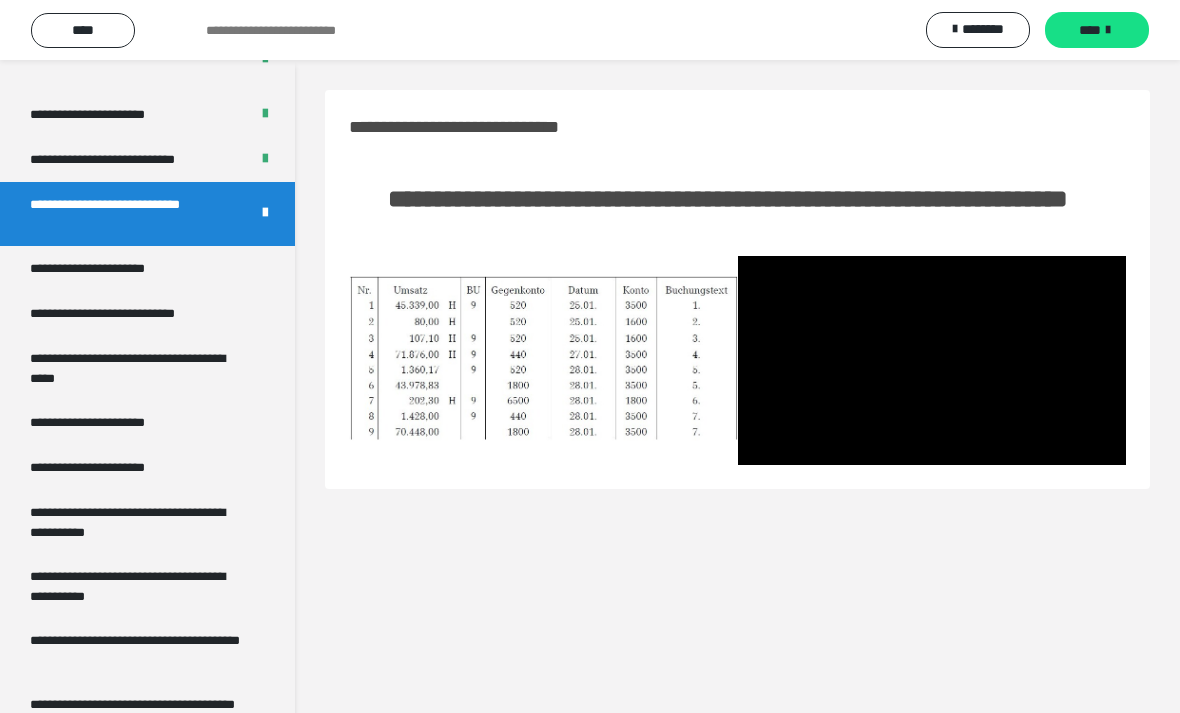 click at bounding box center [932, 360] 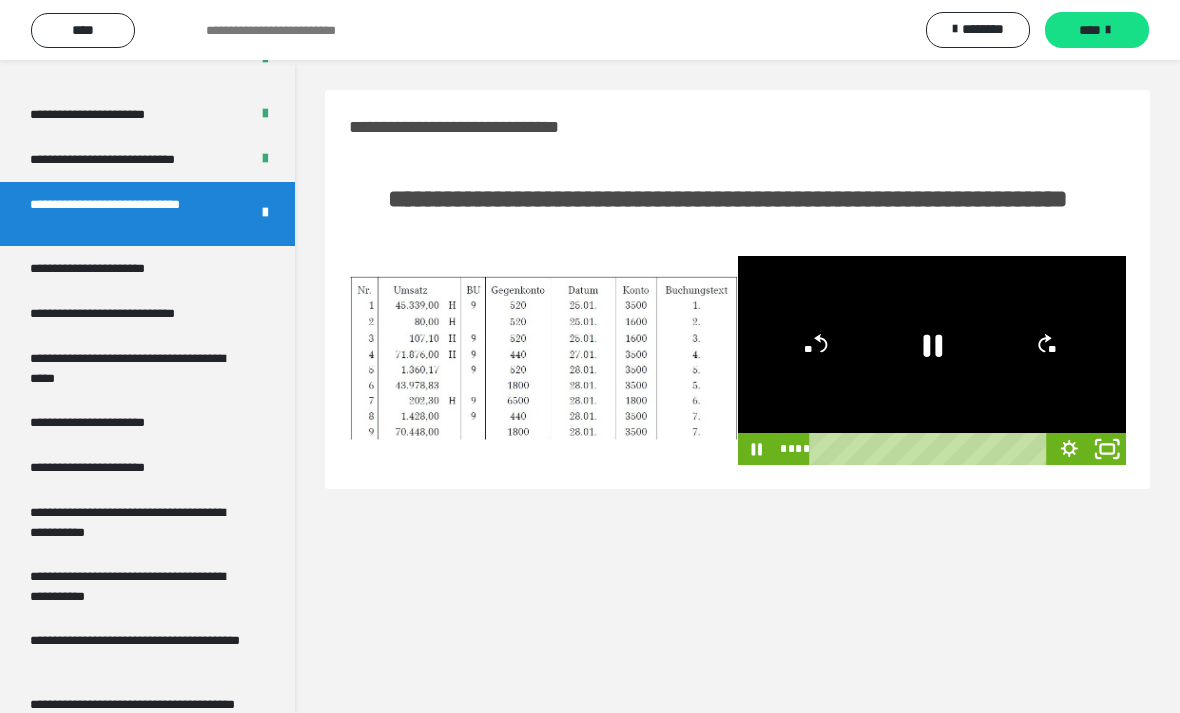 click 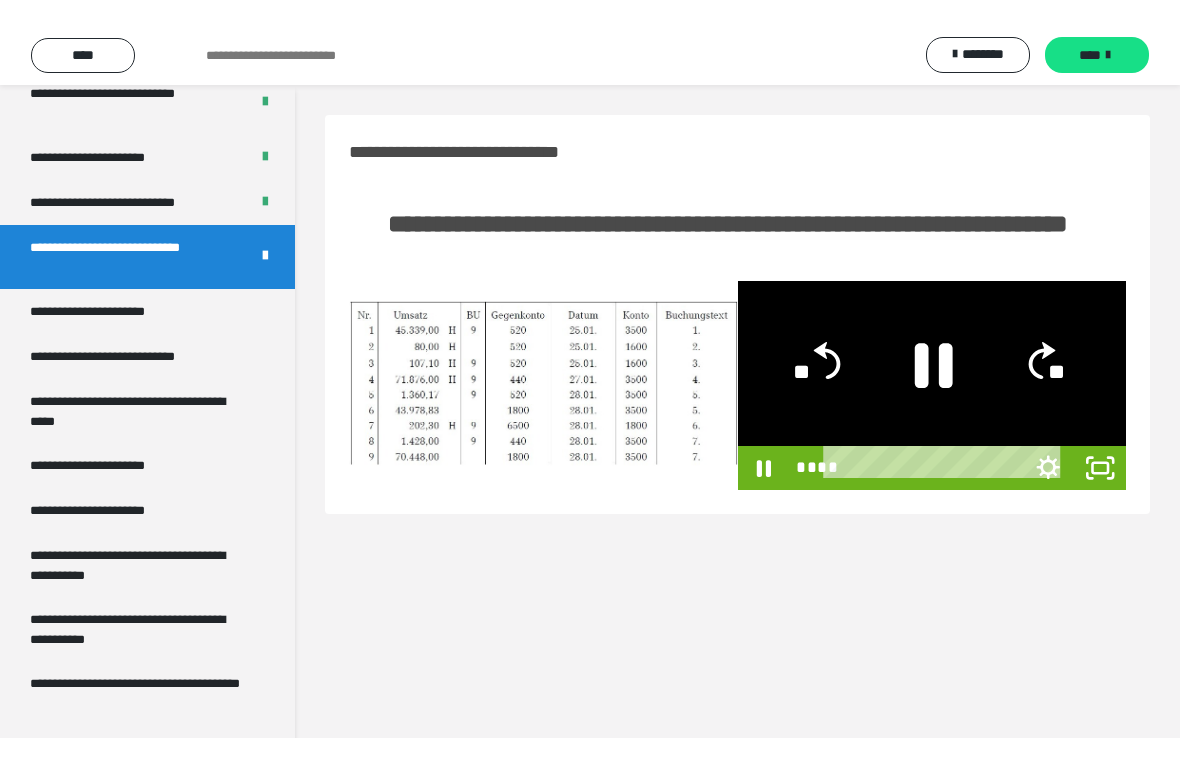 scroll, scrollTop: 24, scrollLeft: 0, axis: vertical 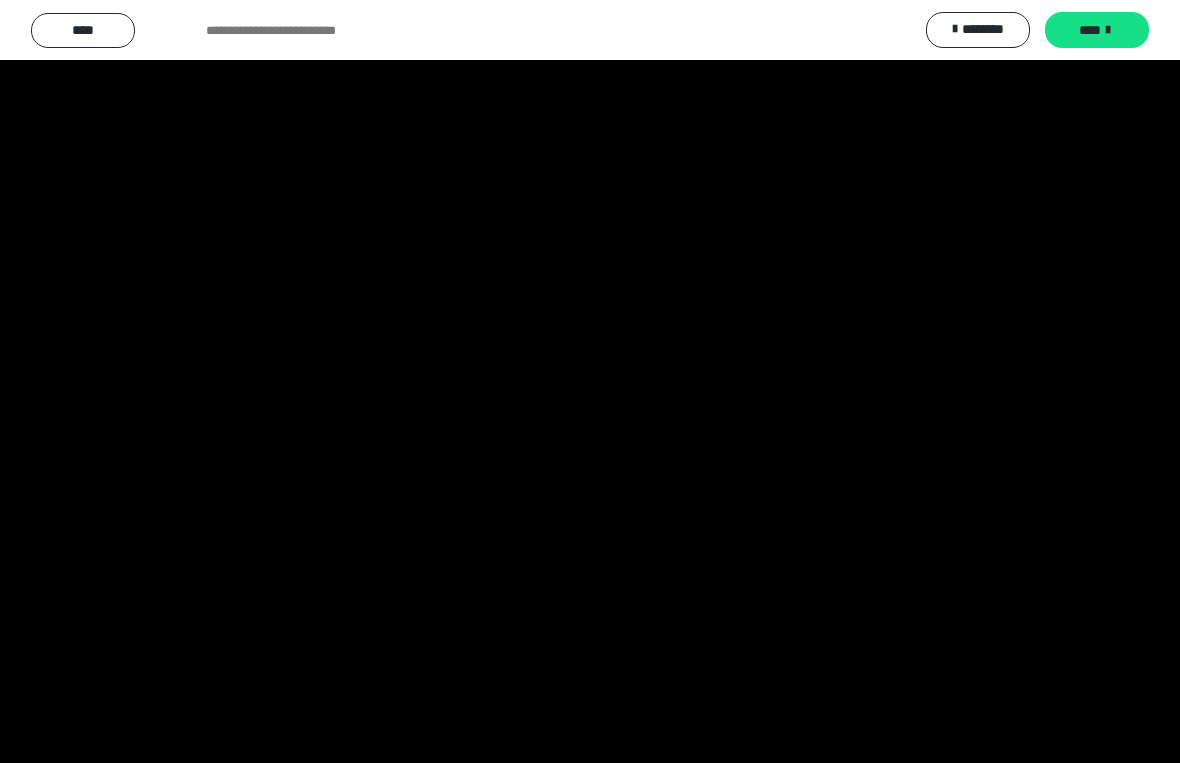 click at bounding box center (590, 381) 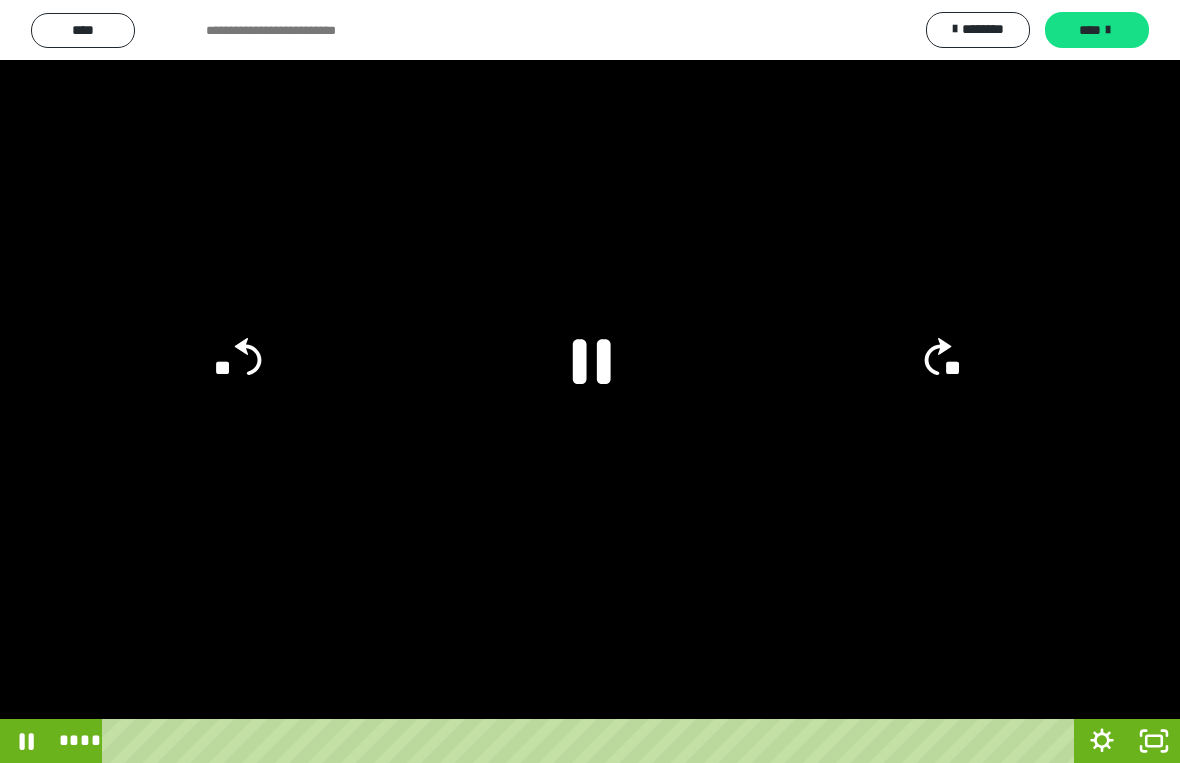 click on "**" 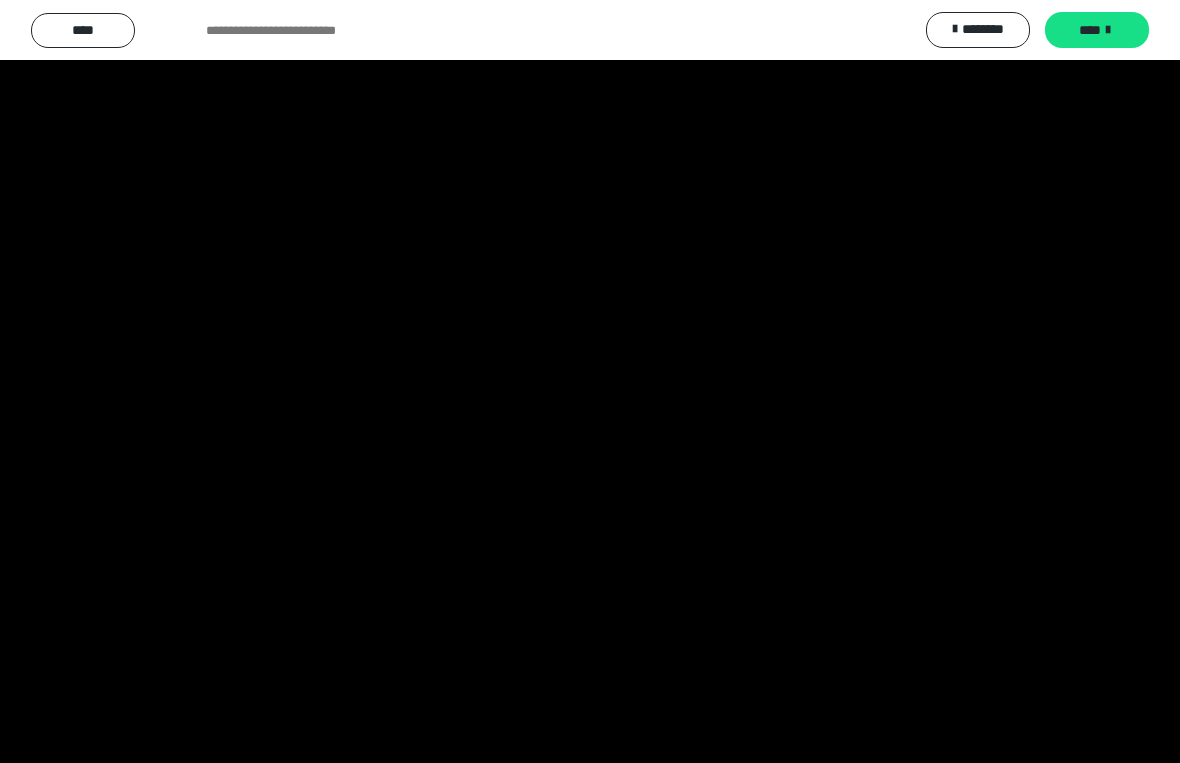 click at bounding box center (590, 381) 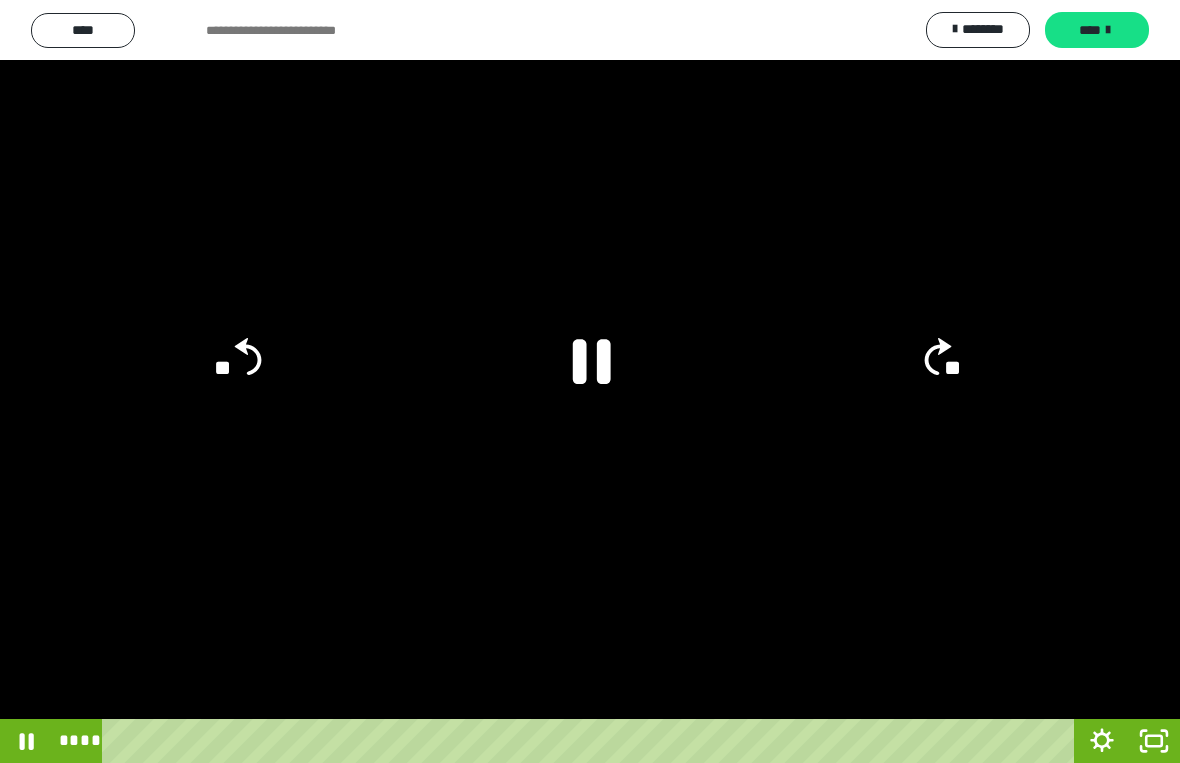 click 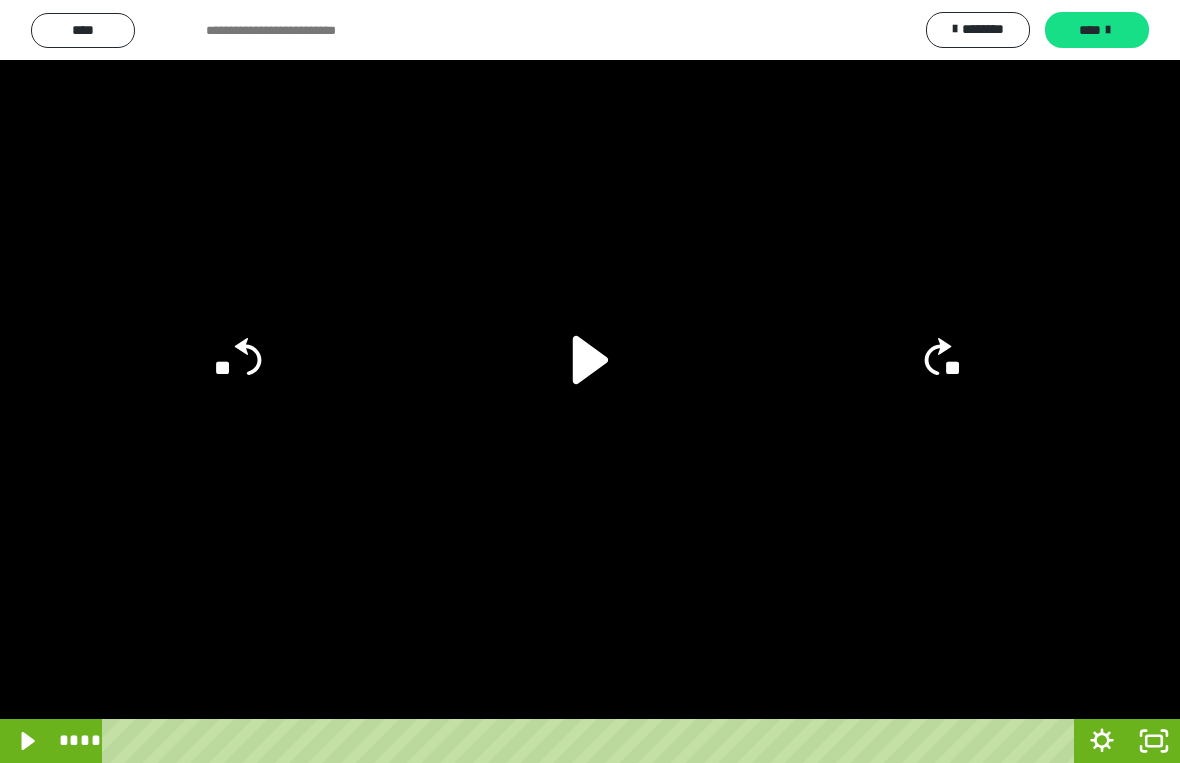 click on "**" 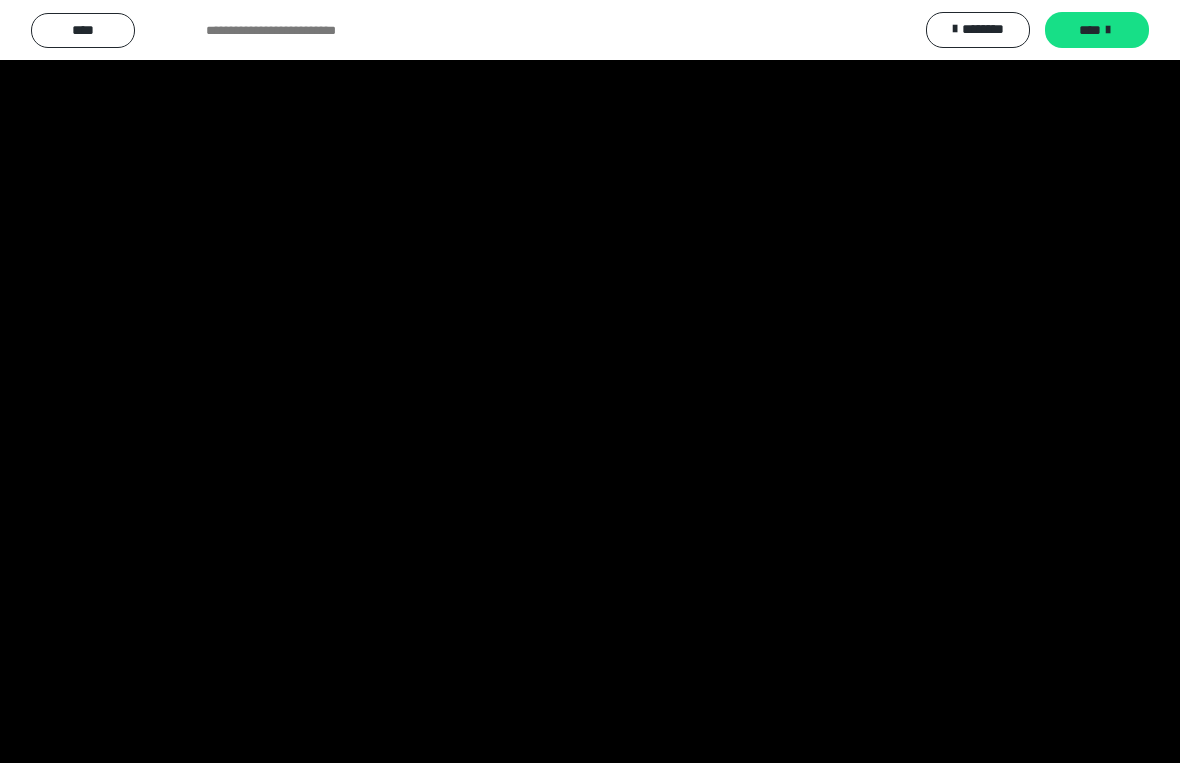 click at bounding box center (590, 381) 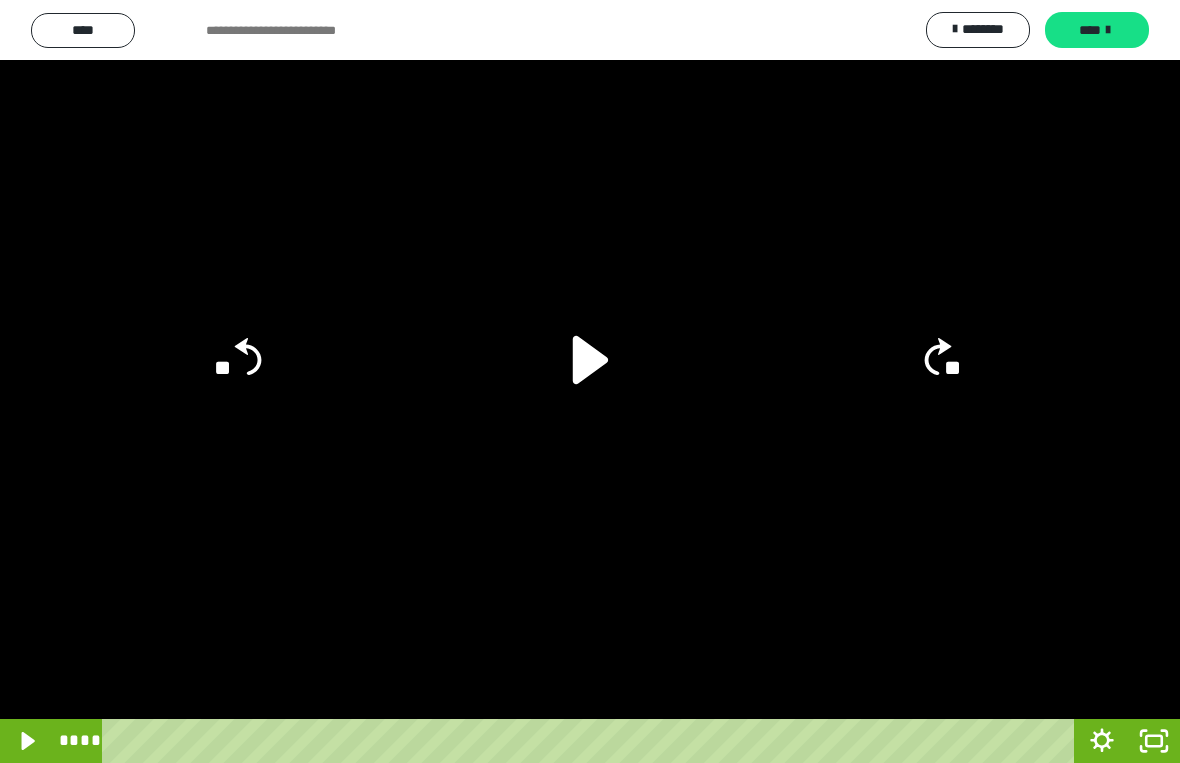 click 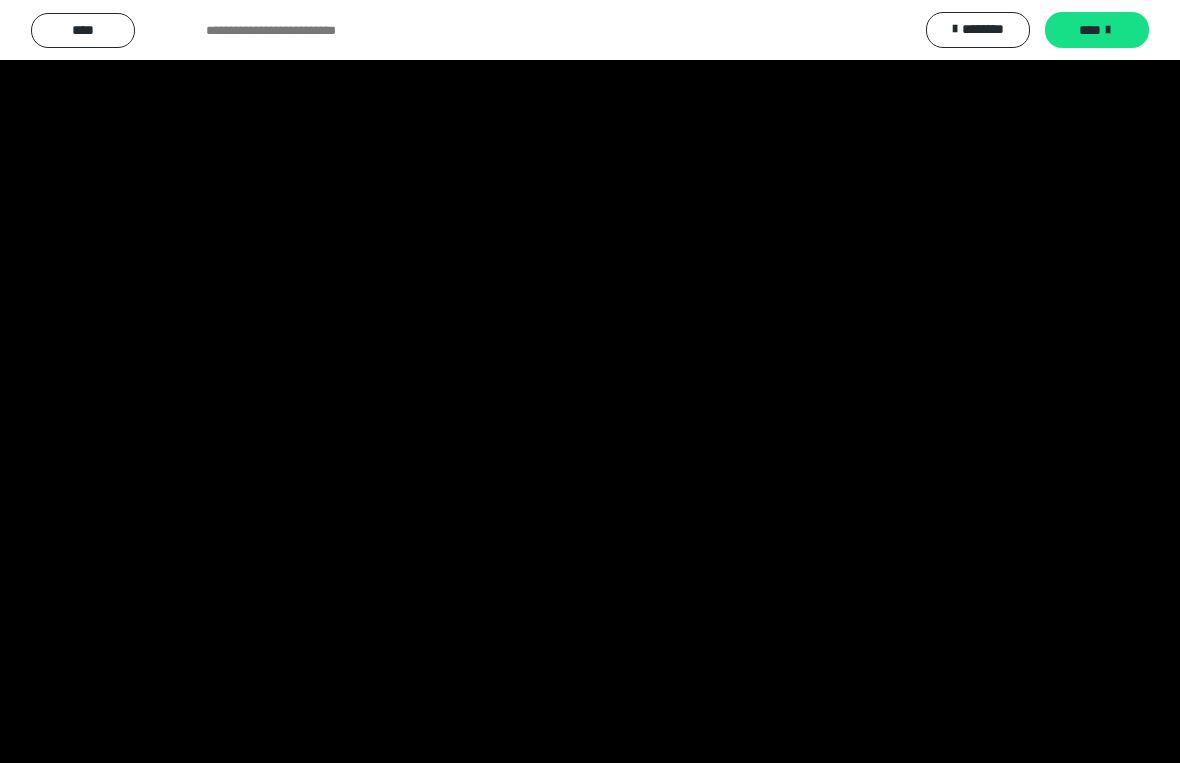 click at bounding box center [590, 381] 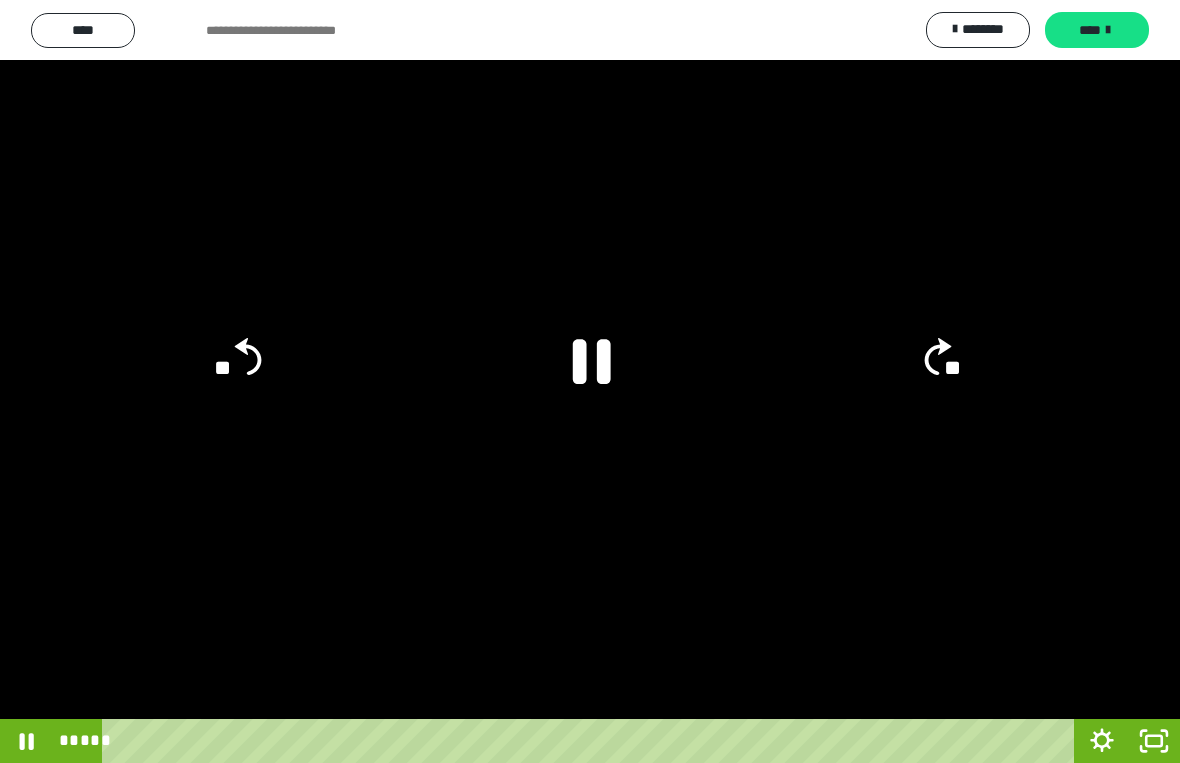 click on "**" 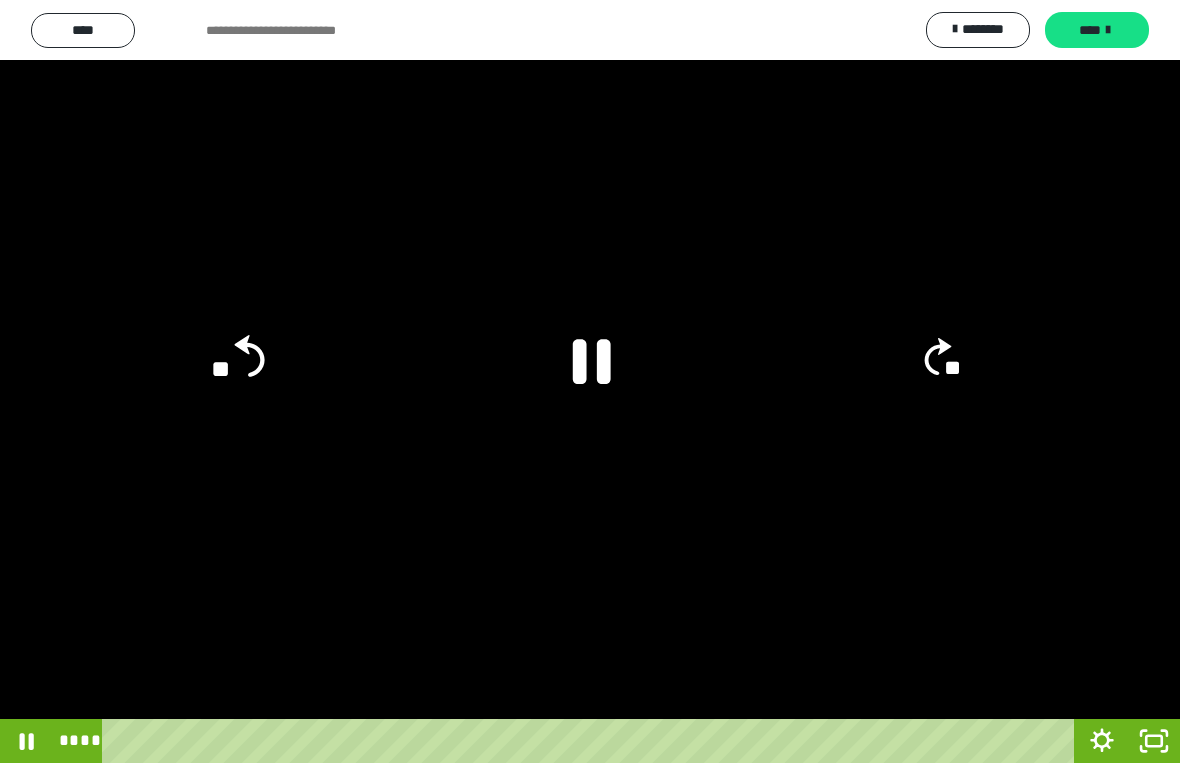 click on "**" 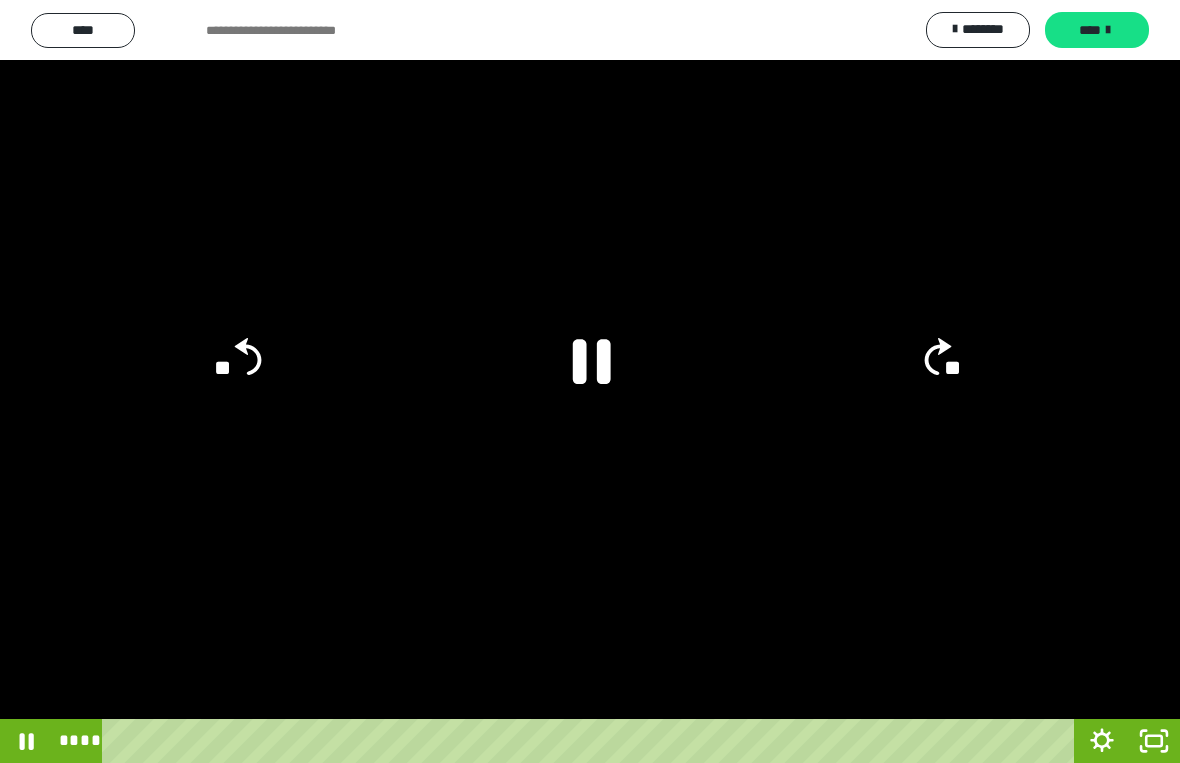 click 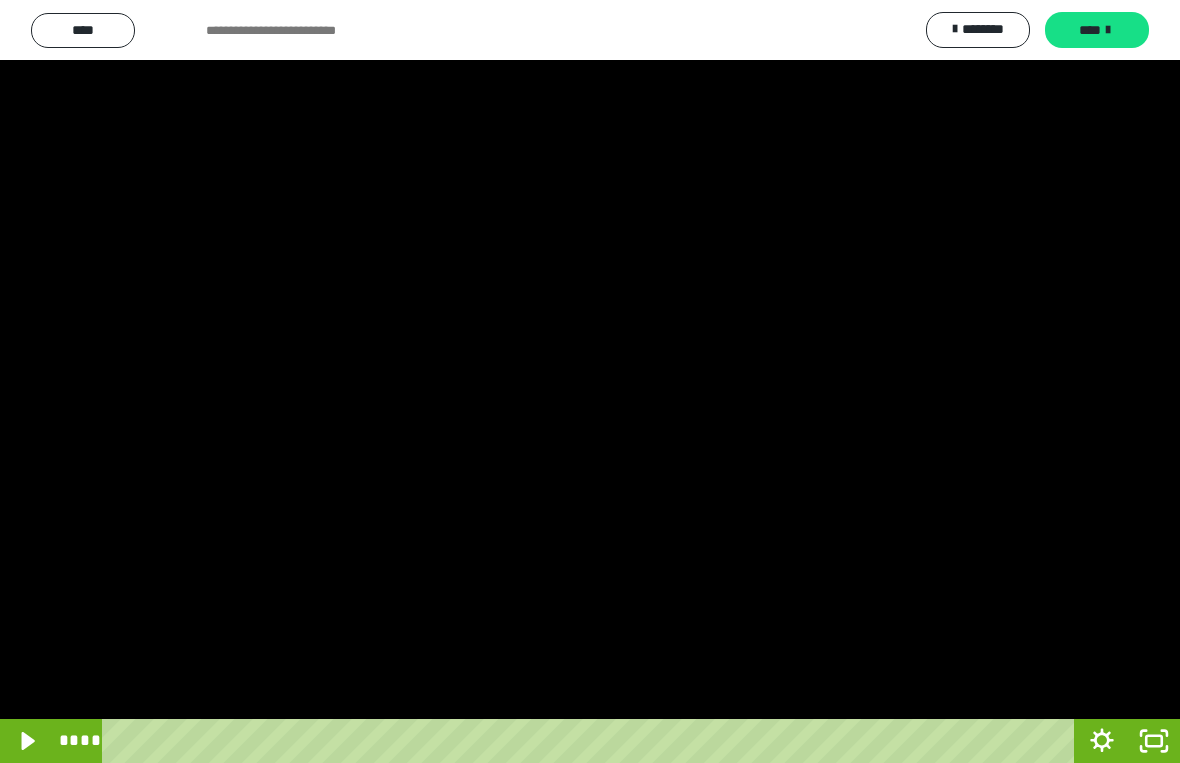 click at bounding box center [590, 381] 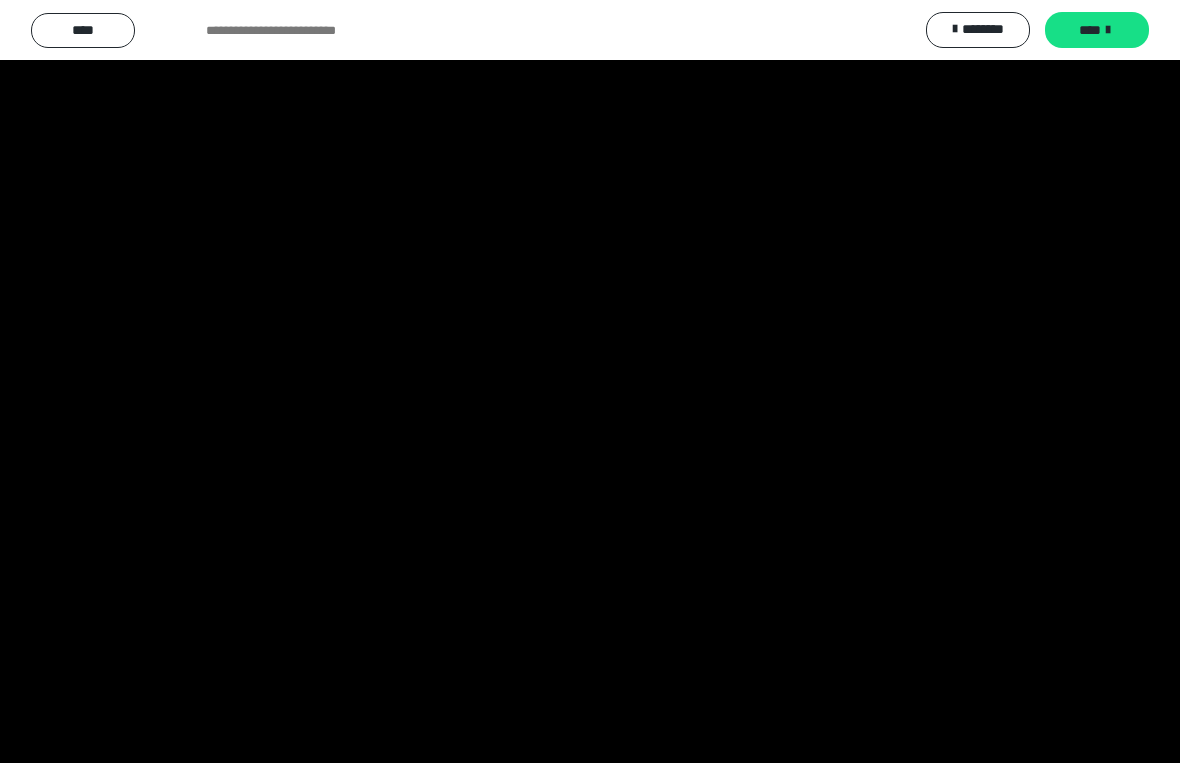 click at bounding box center (590, 381) 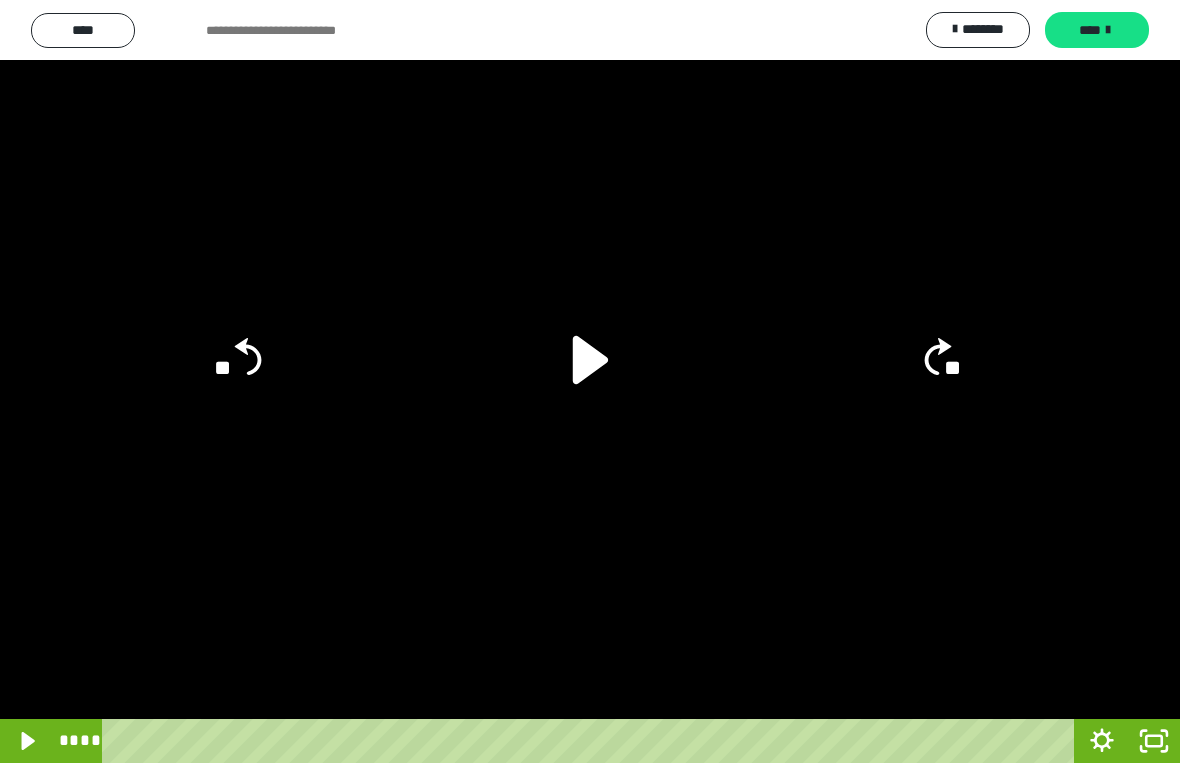 click 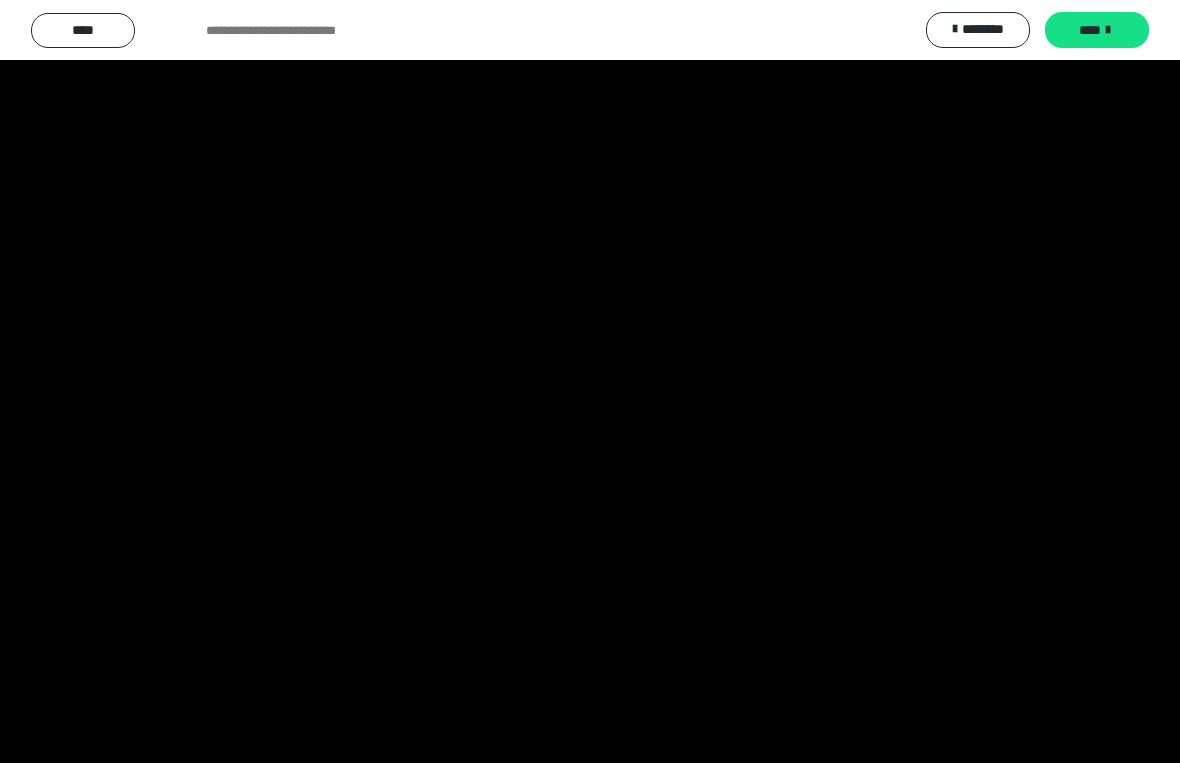 click at bounding box center [590, 381] 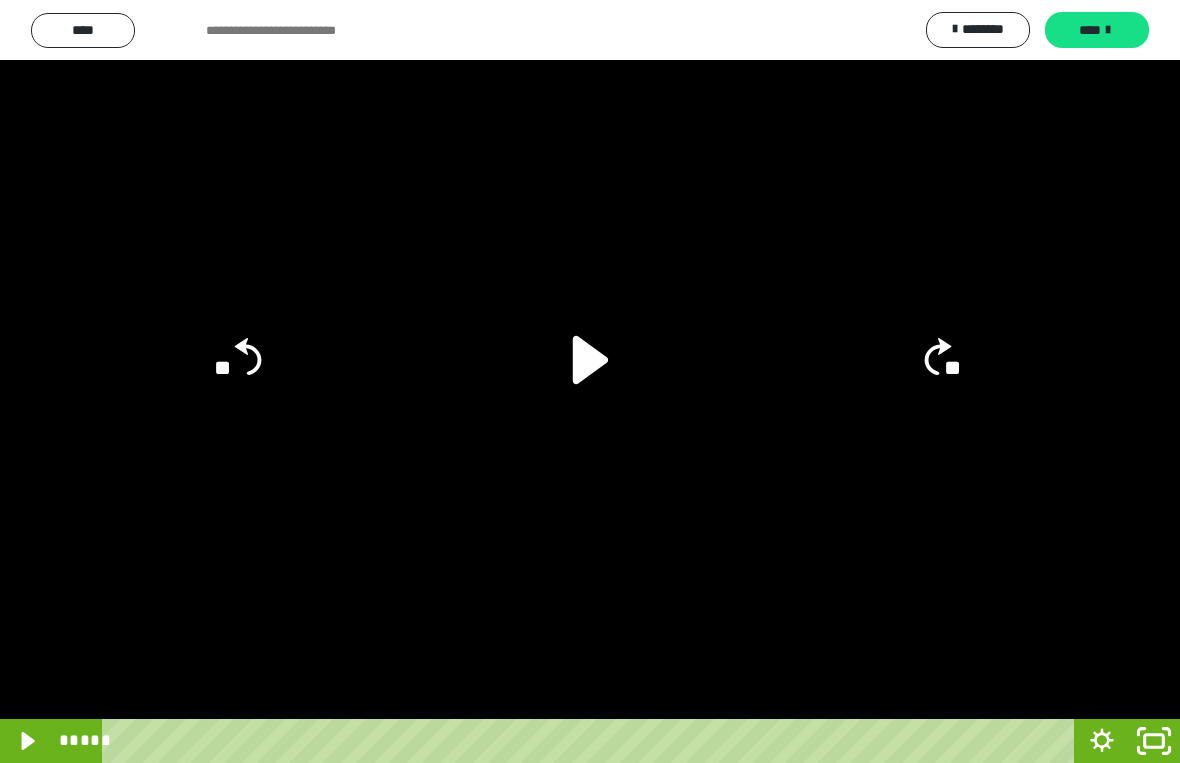 click 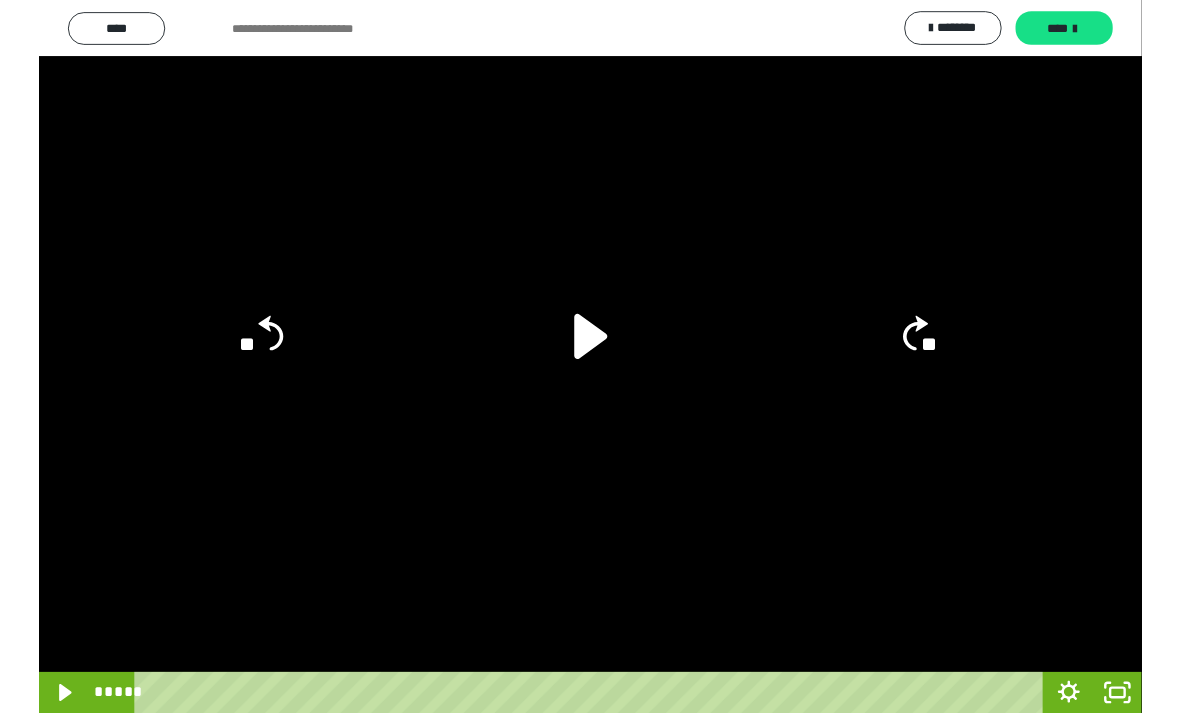 scroll, scrollTop: 0, scrollLeft: 0, axis: both 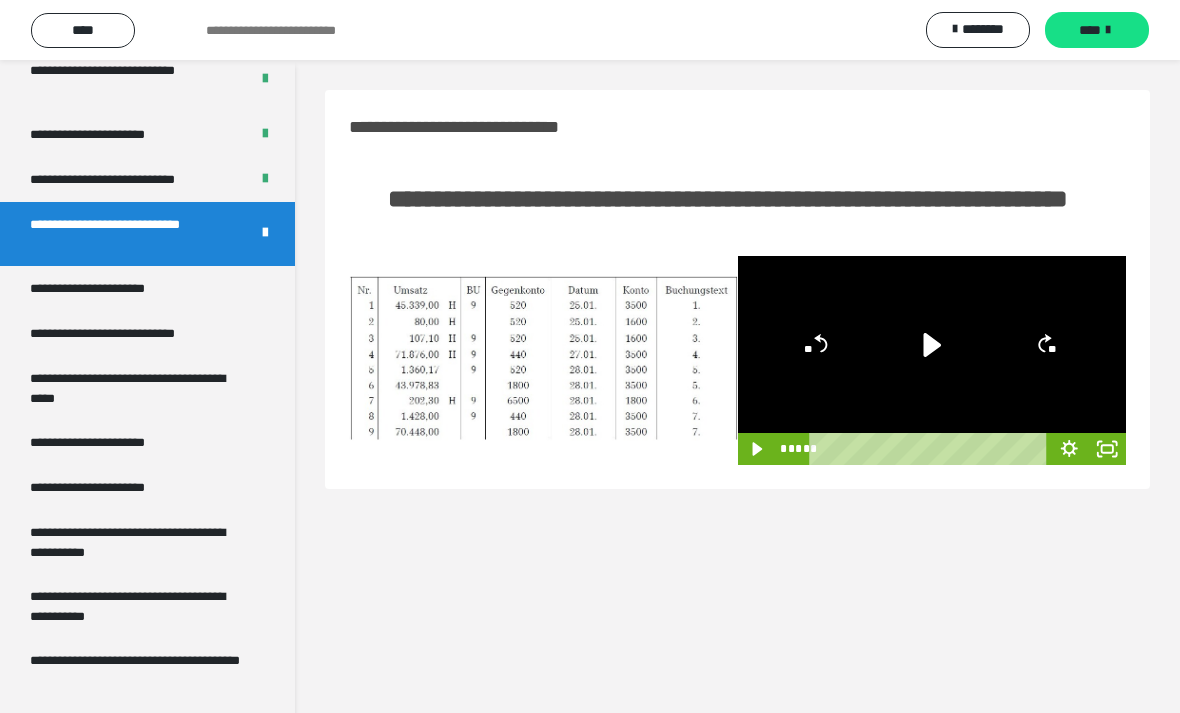 click on "**********" at bounding box center (109, 288) 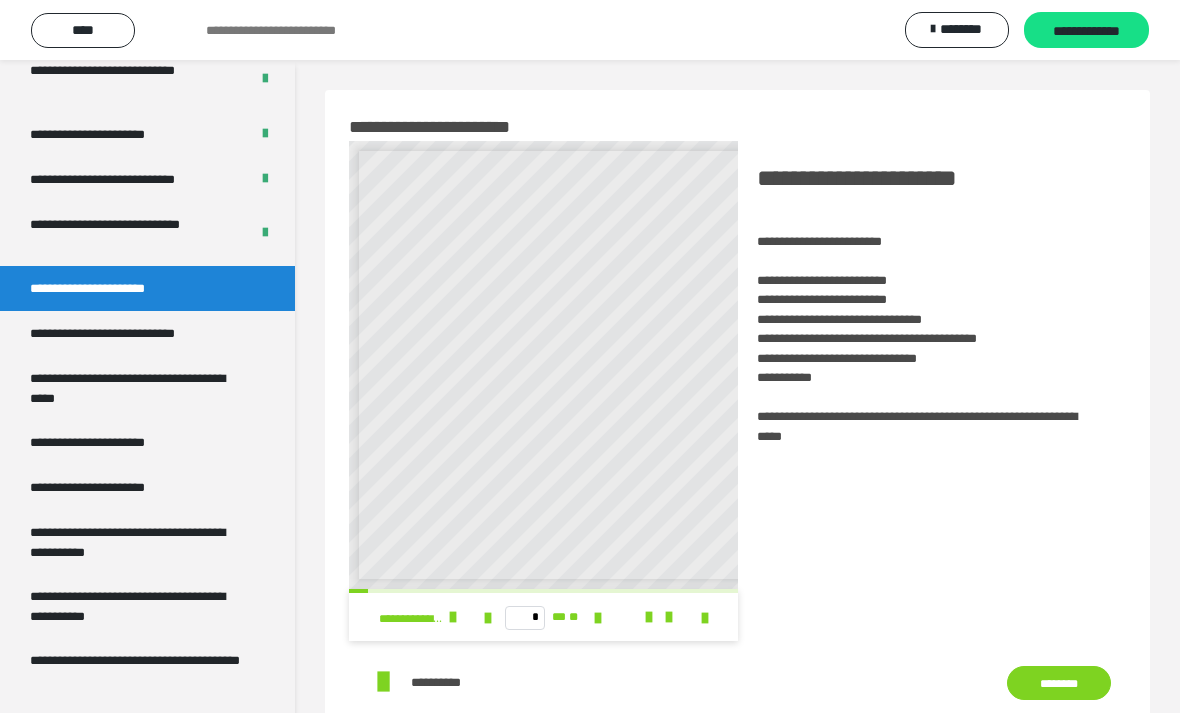 click at bounding box center [453, 617] 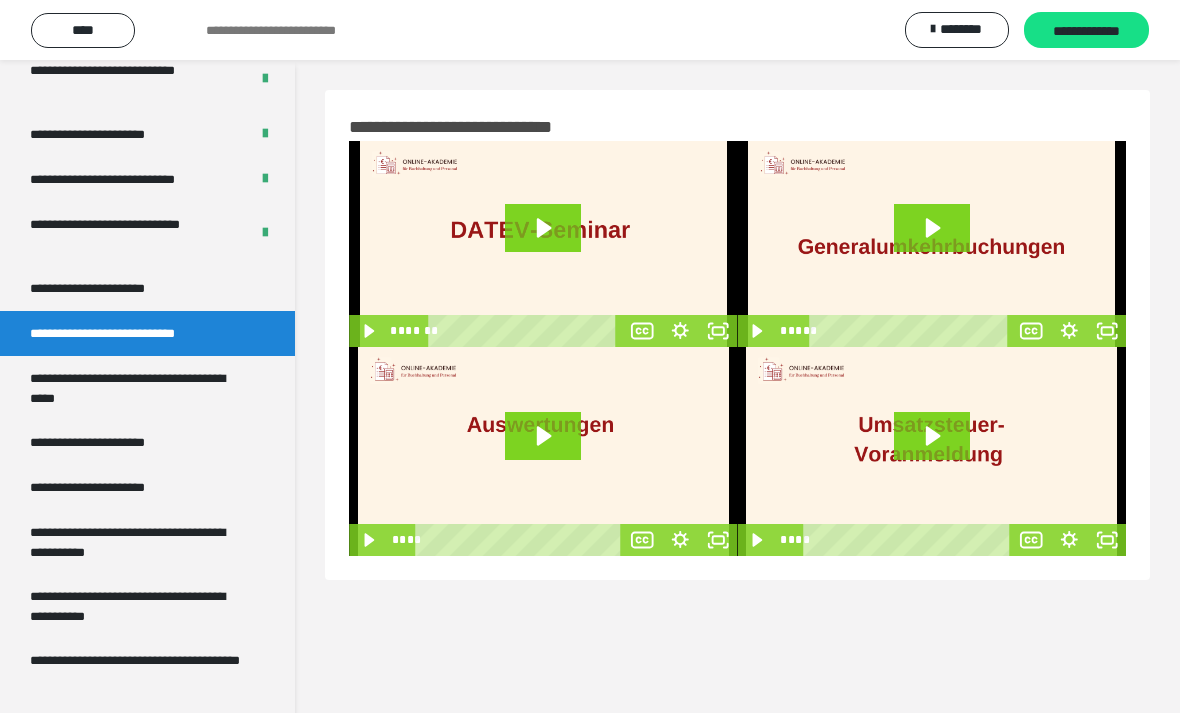 click 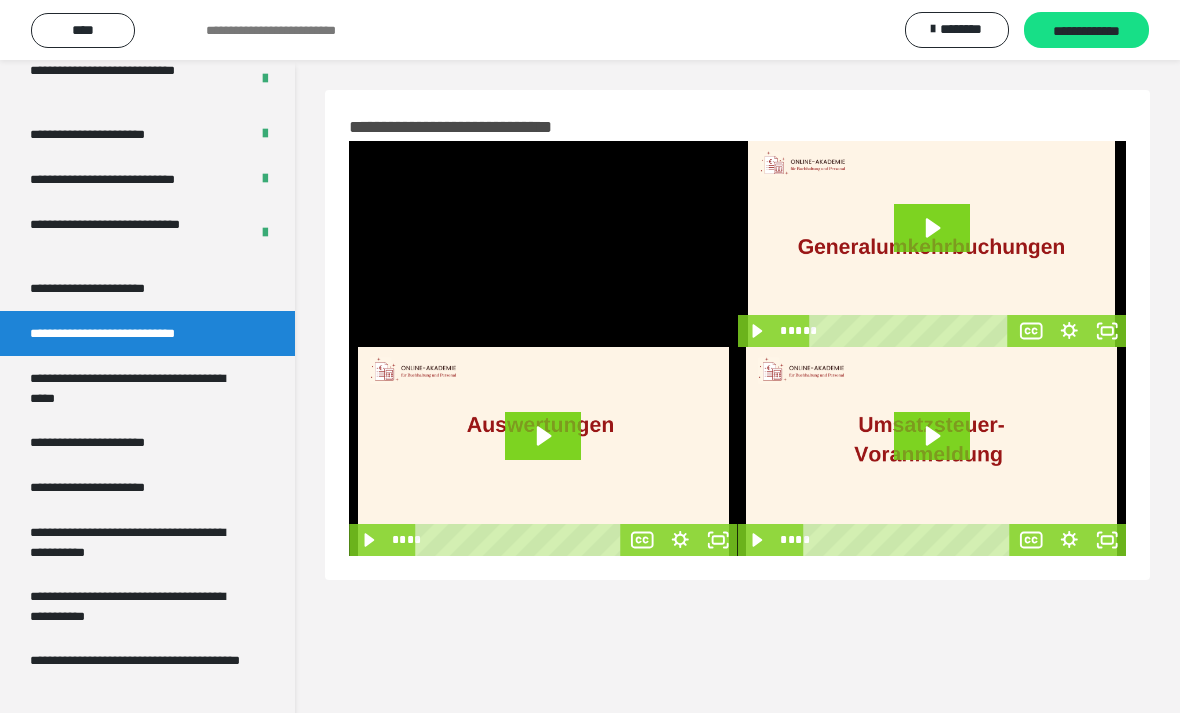 click at bounding box center [543, 244] 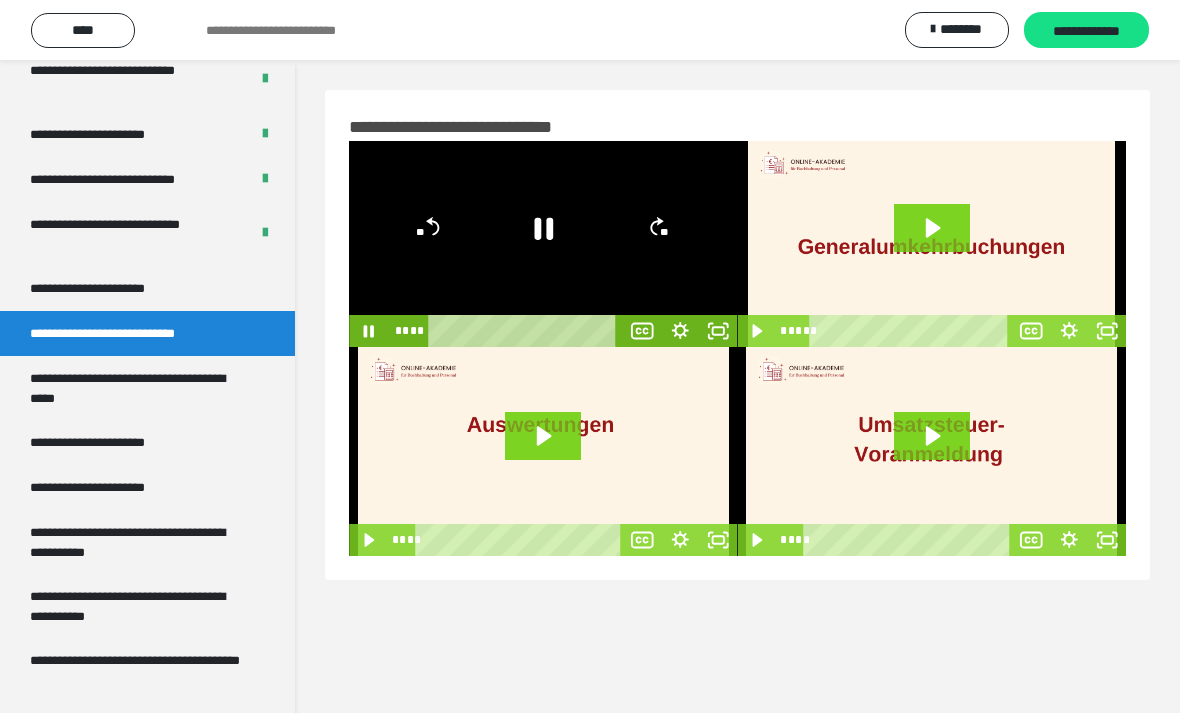click 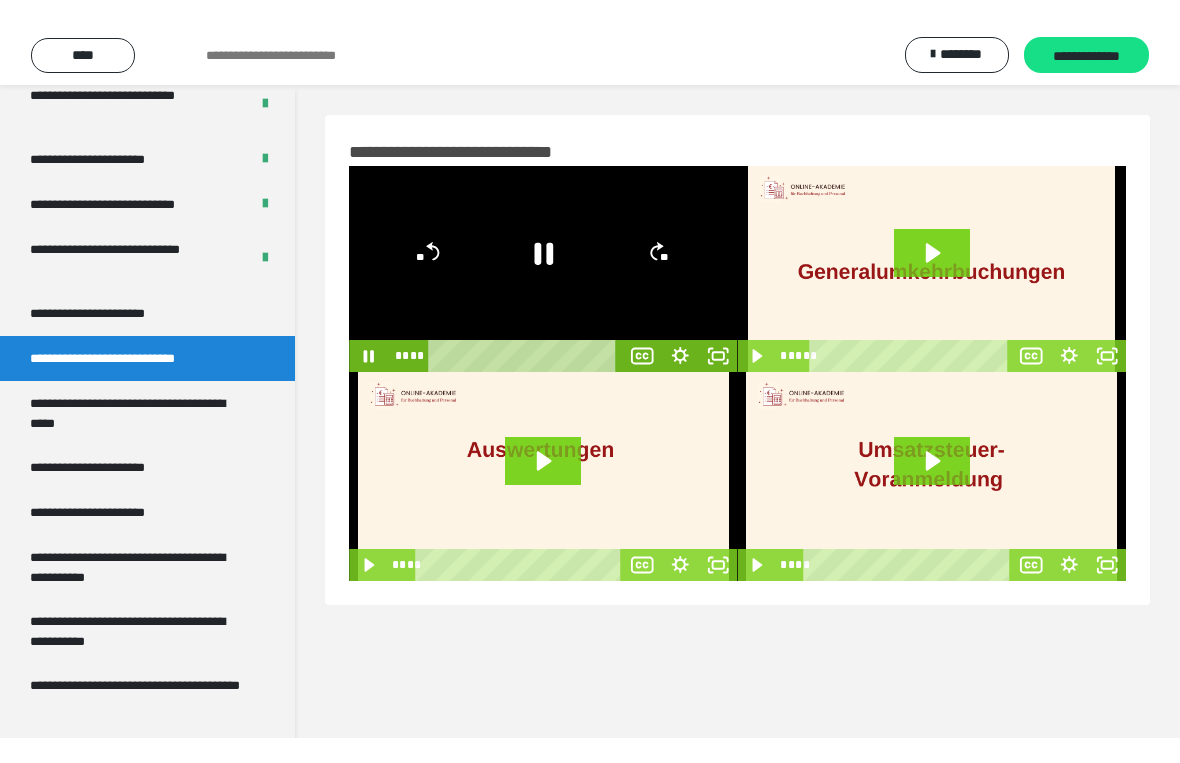 scroll, scrollTop: 24, scrollLeft: 0, axis: vertical 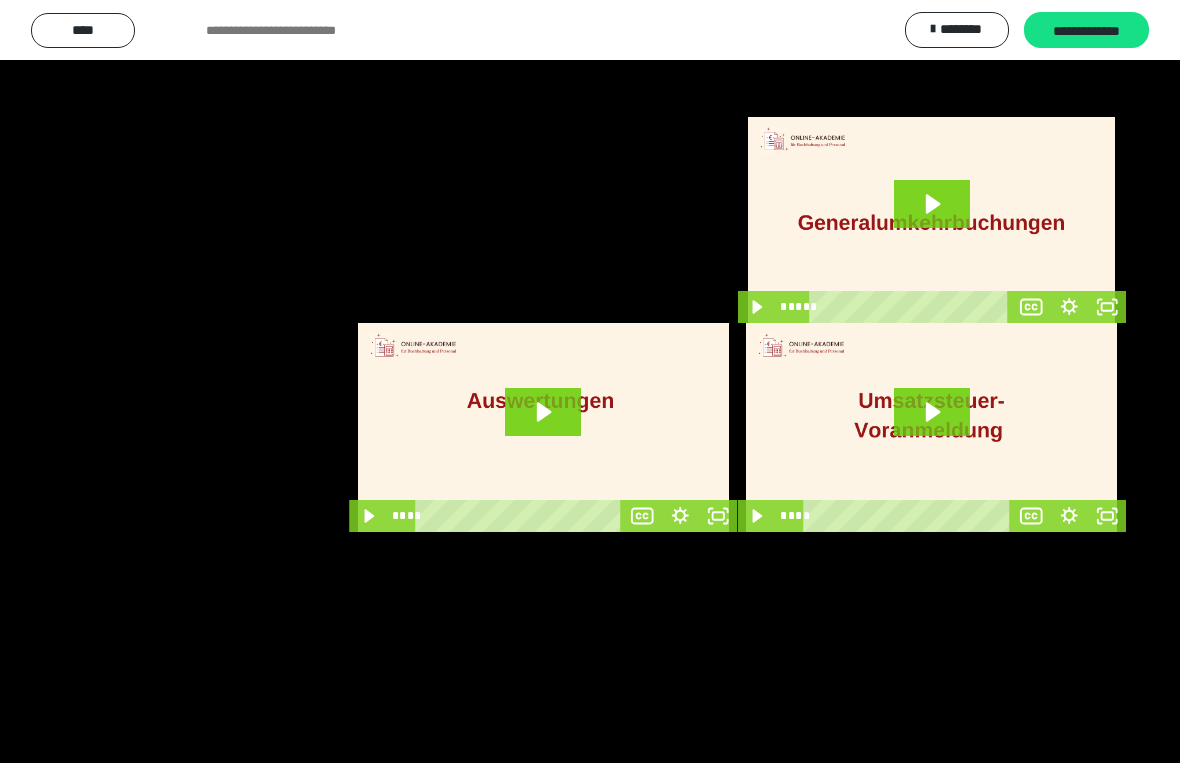 click at bounding box center [590, 381] 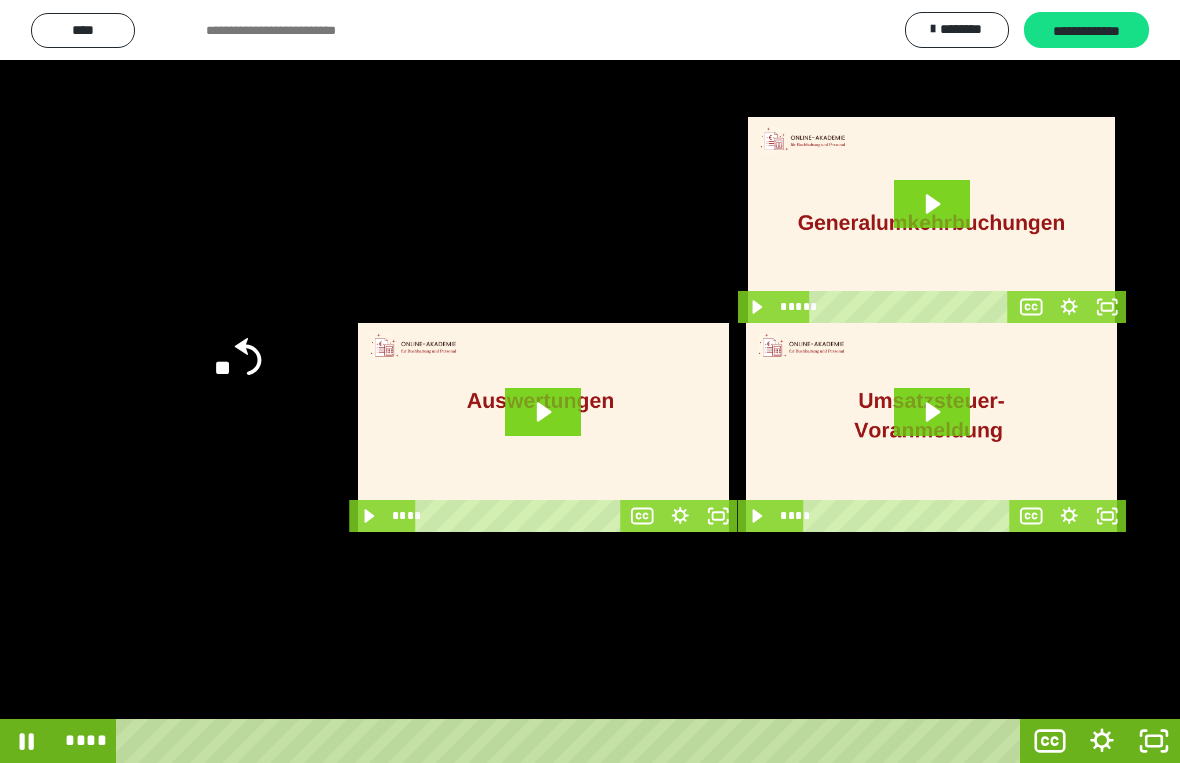 click 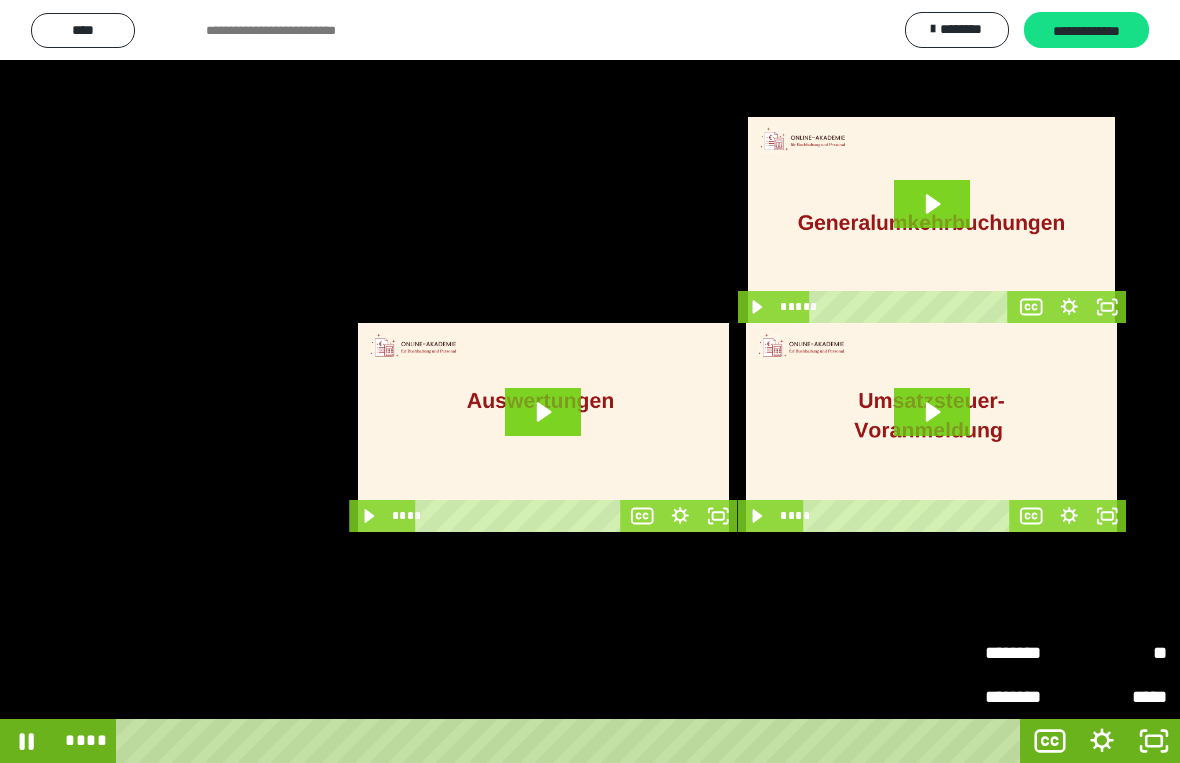 click on "**" at bounding box center [1121, 649] 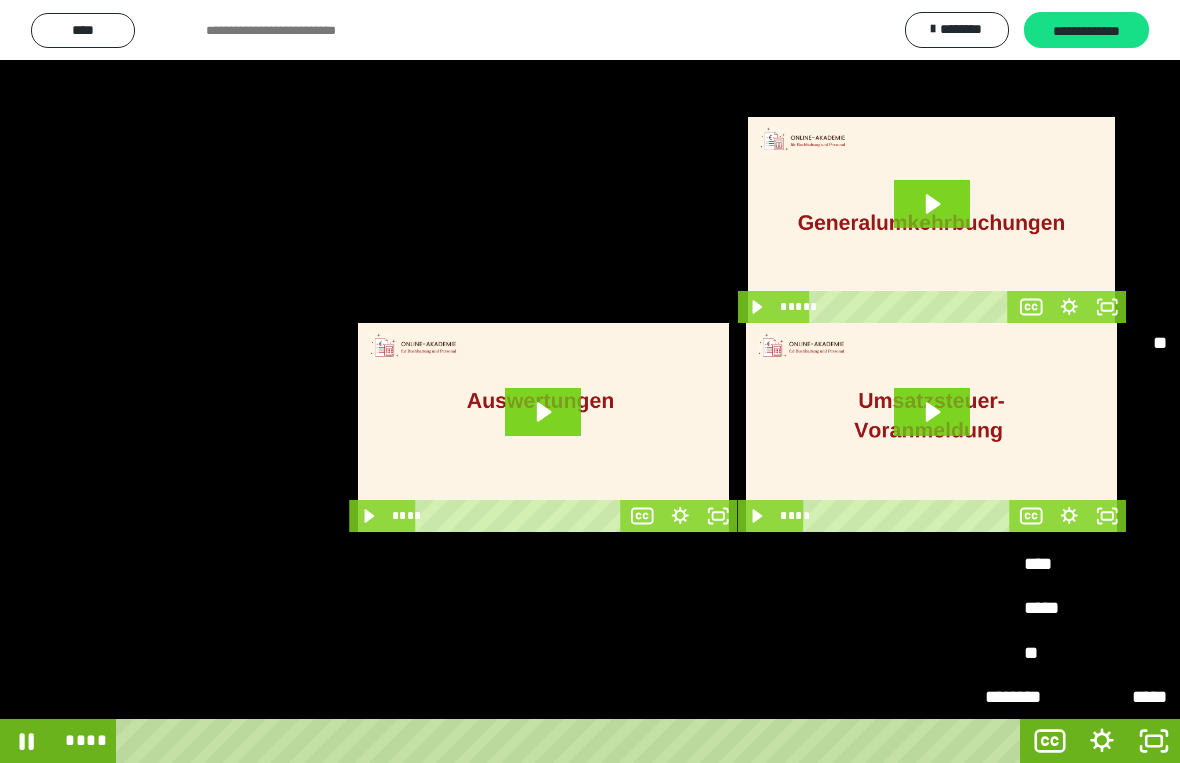 click on "*****" at bounding box center [1076, 608] 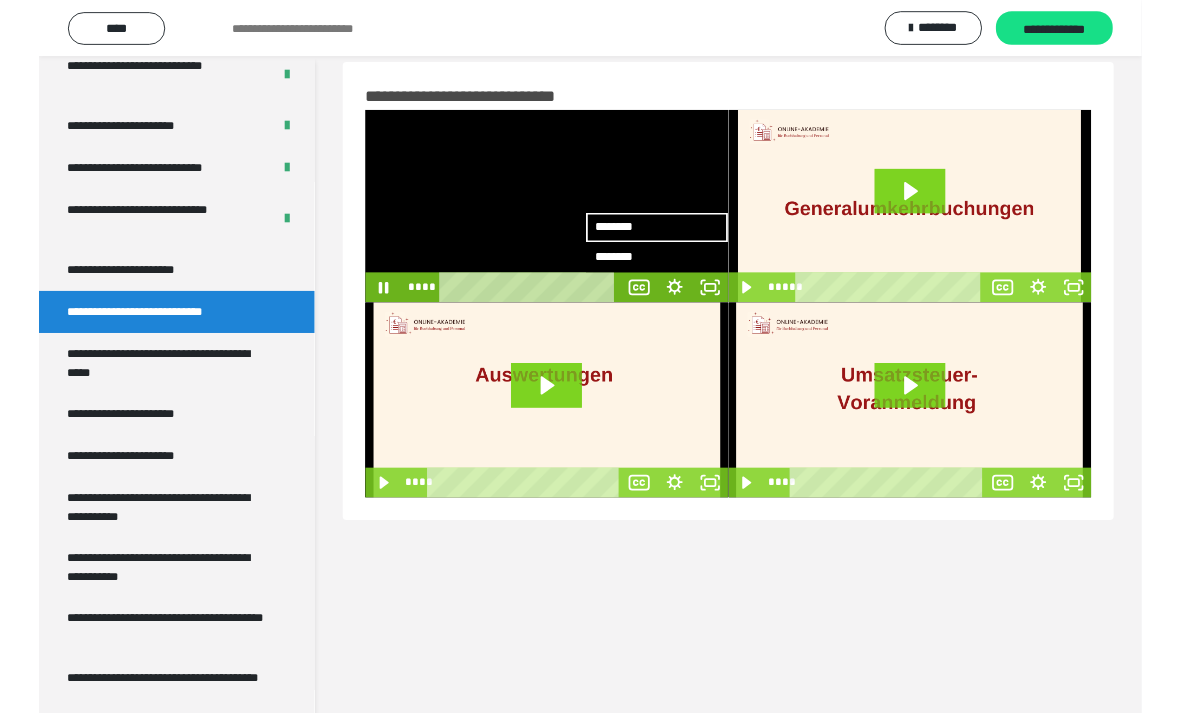 scroll, scrollTop: 0, scrollLeft: 0, axis: both 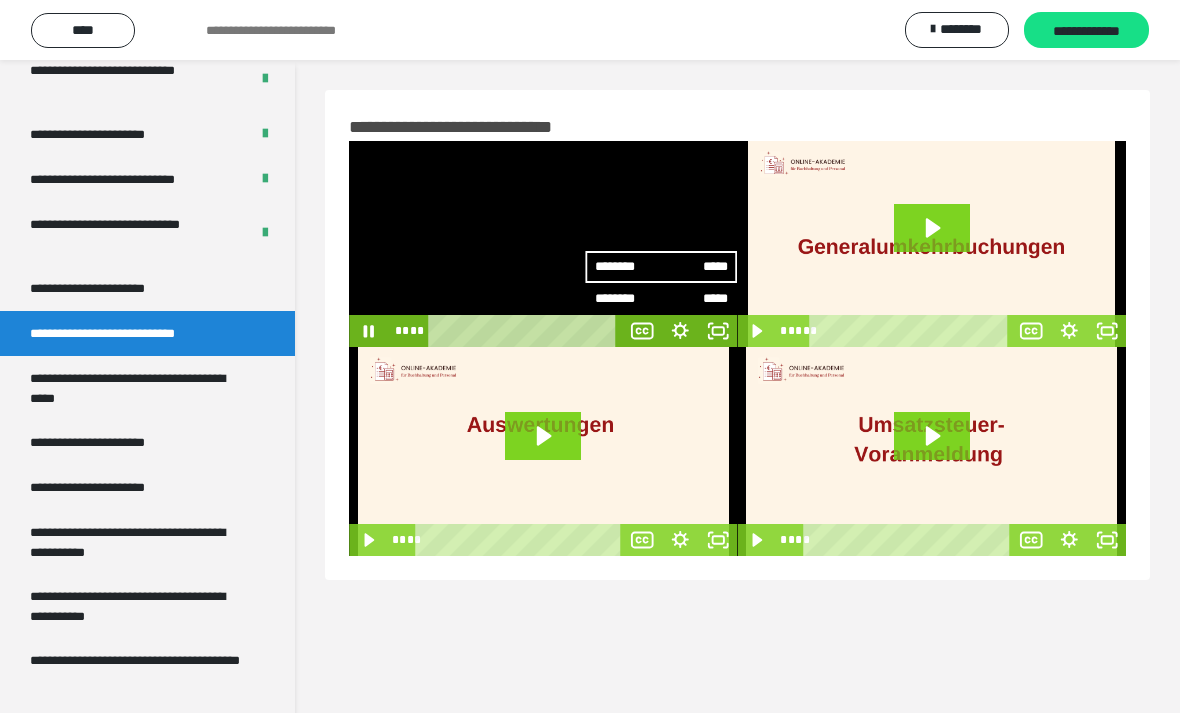 click at bounding box center (543, 244) 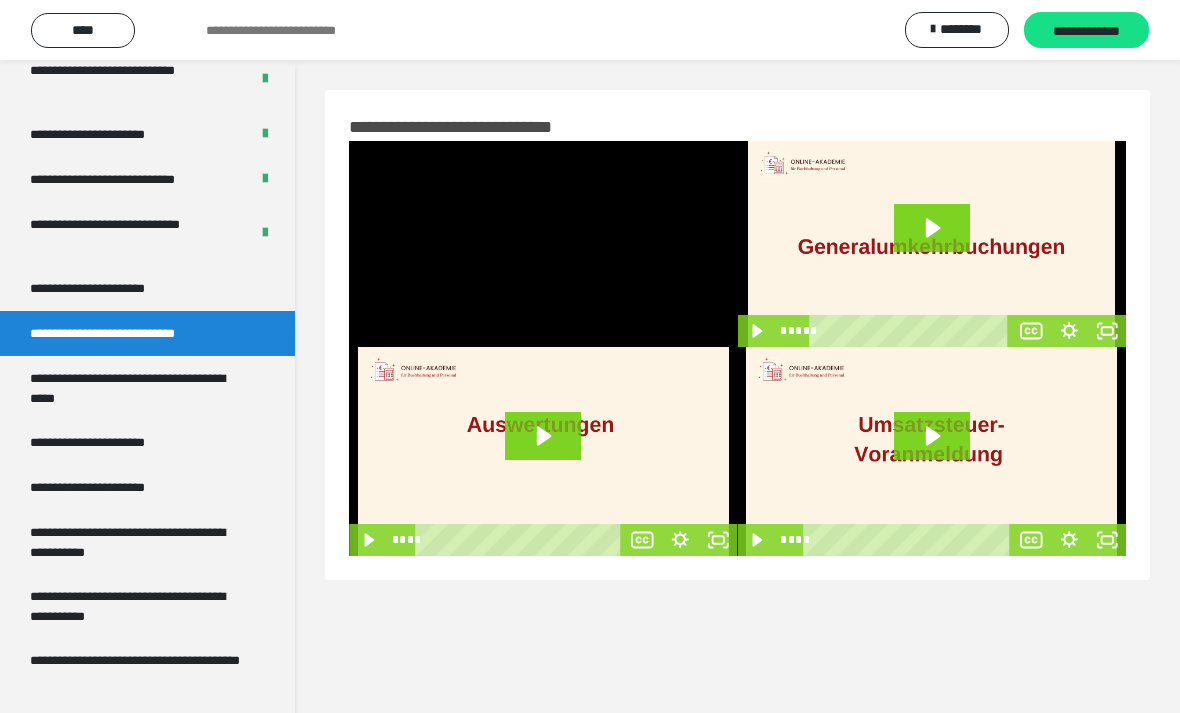 click at bounding box center (543, 244) 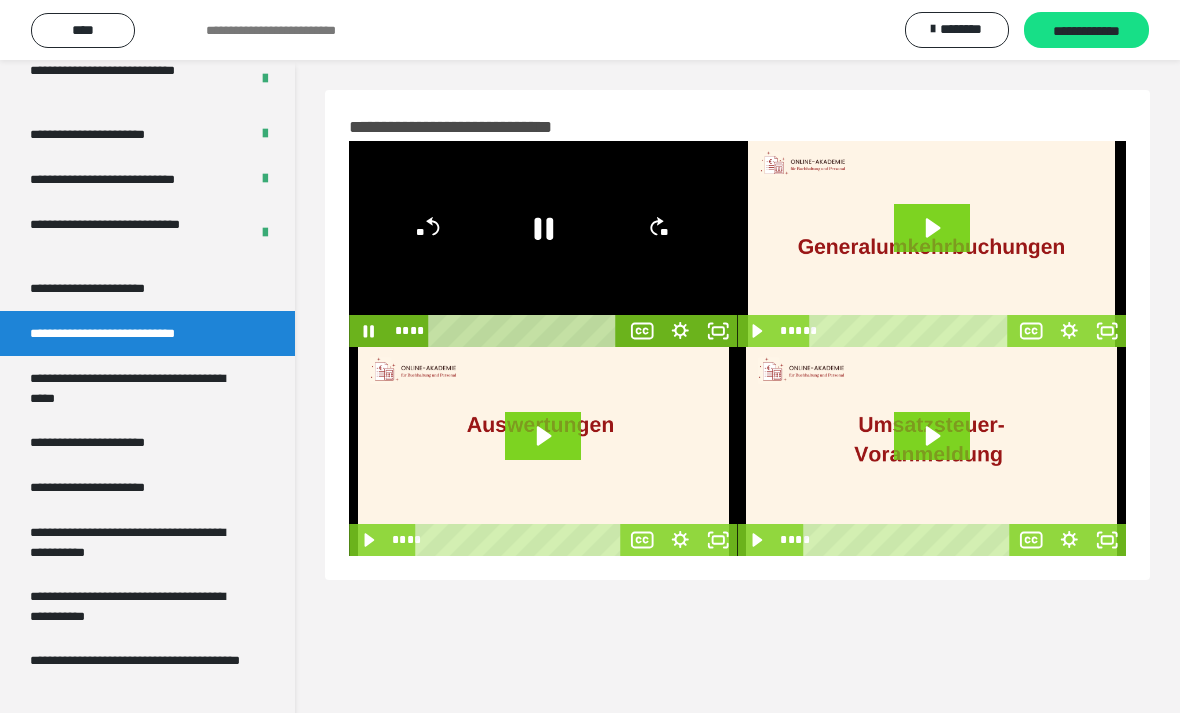 click 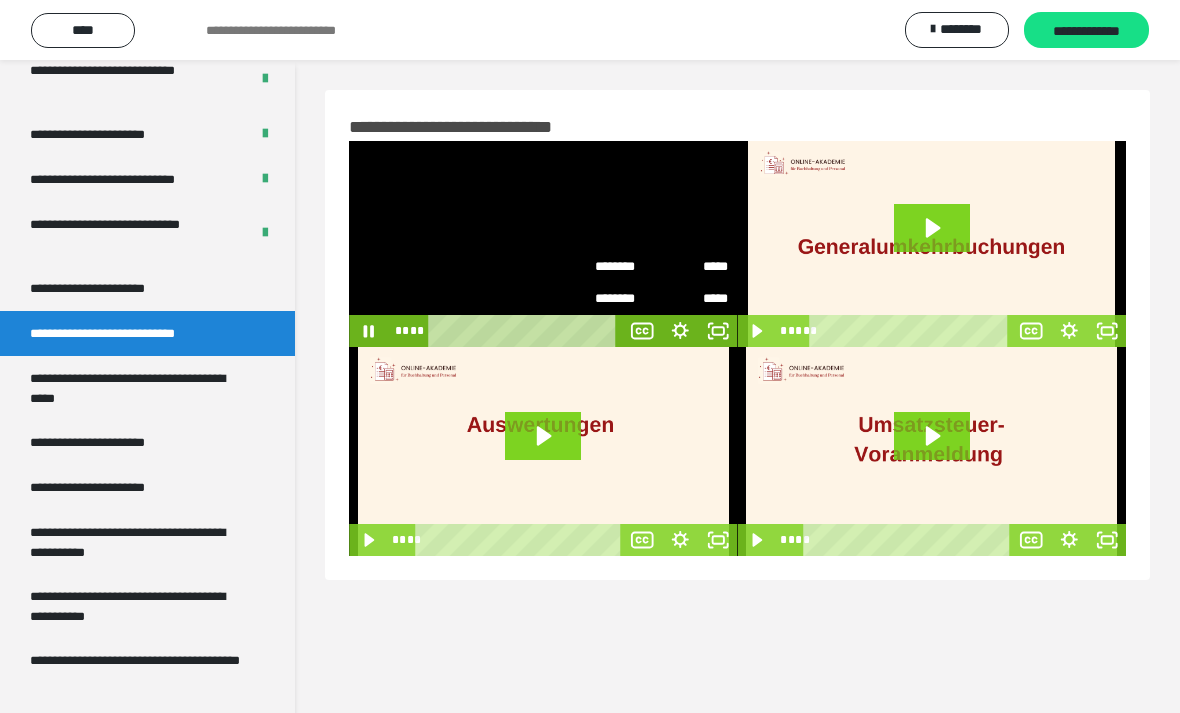 click on "*****" at bounding box center (695, 261) 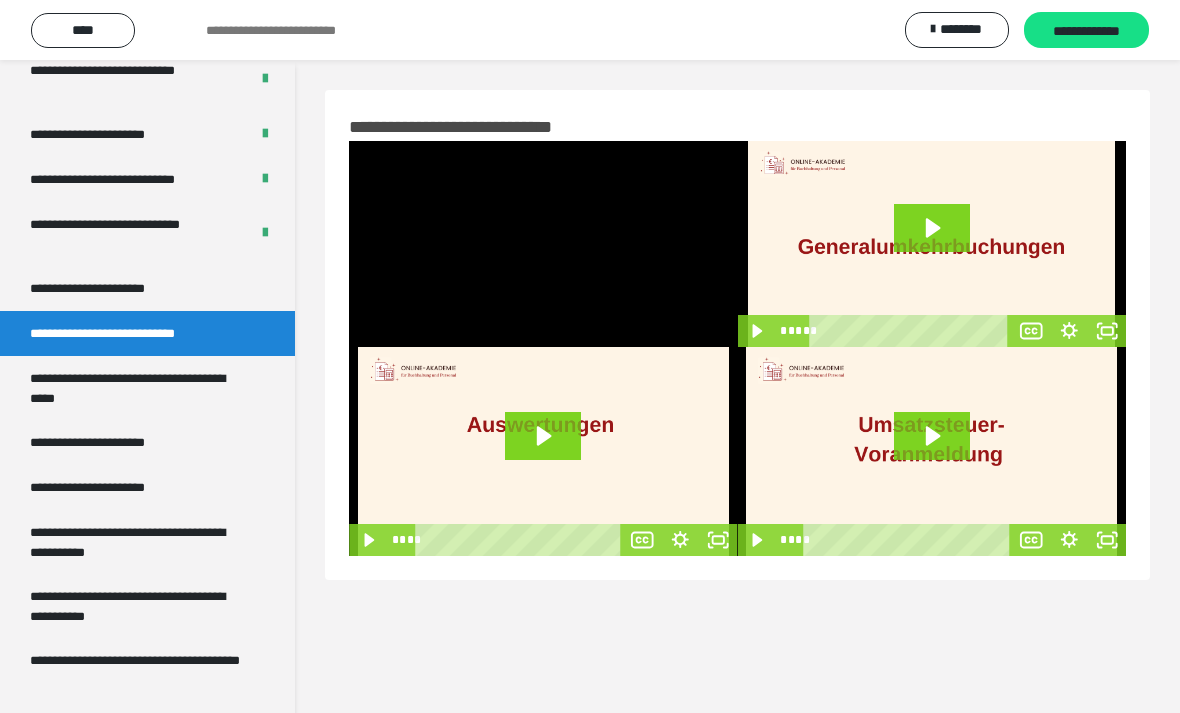 click 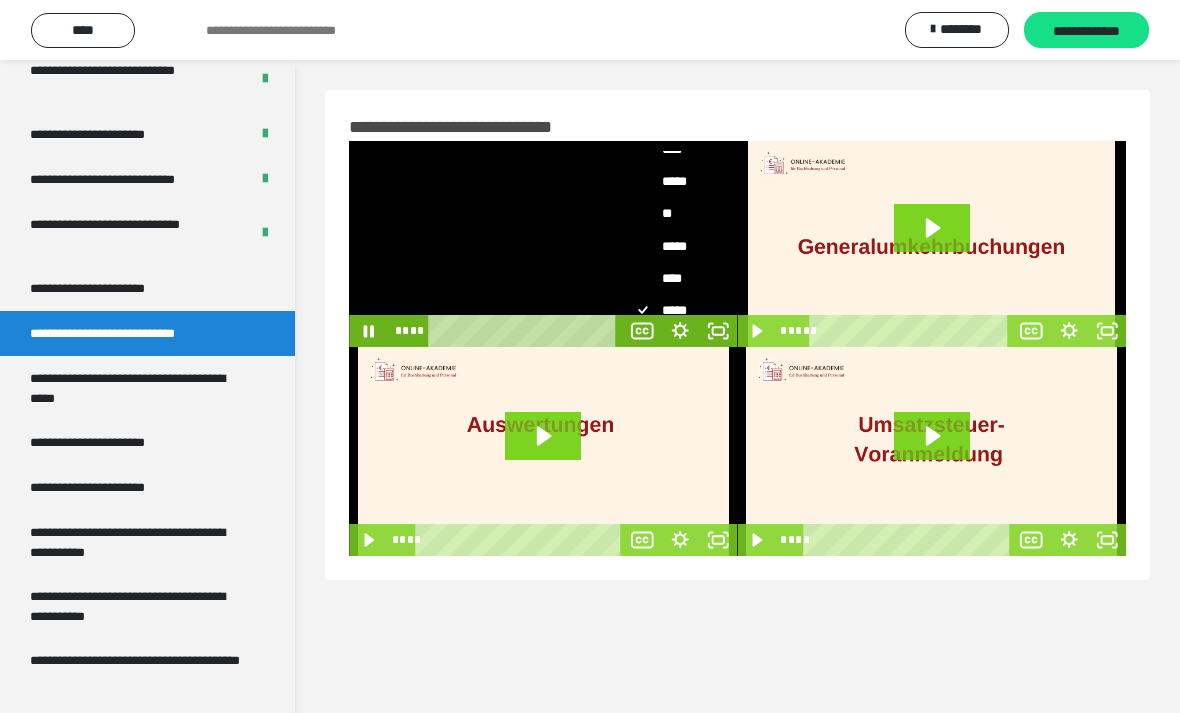 scroll, scrollTop: 73, scrollLeft: 0, axis: vertical 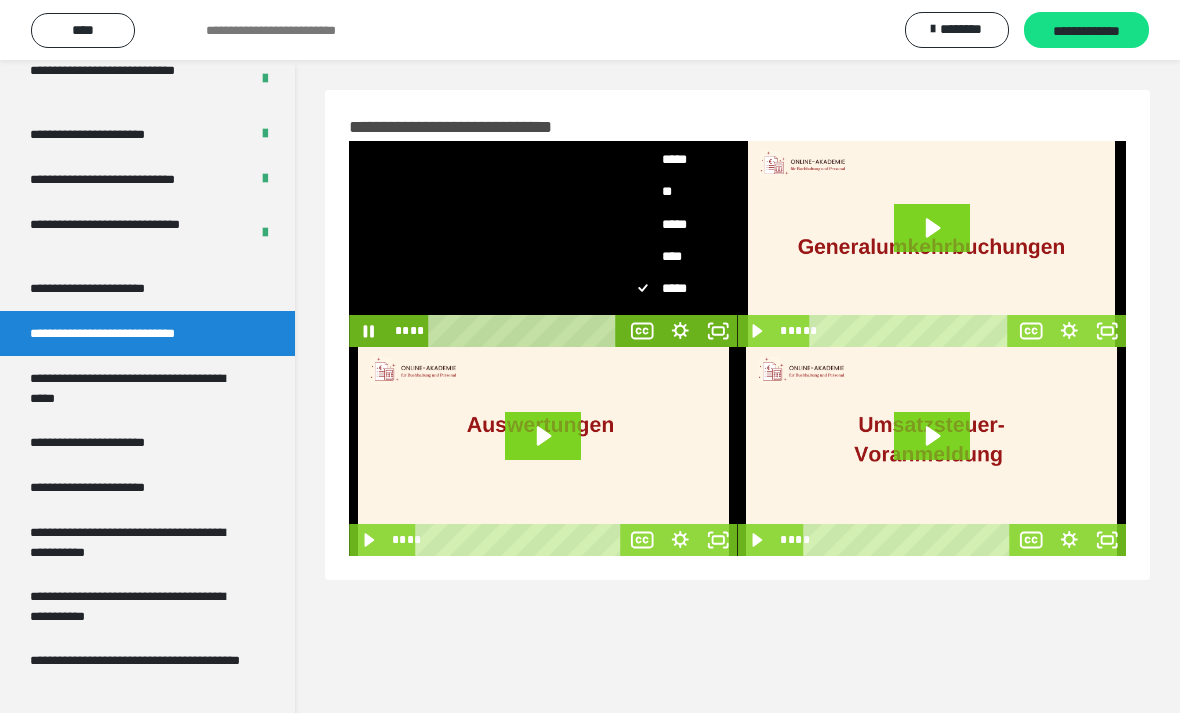 click on "****" at bounding box center (681, 256) 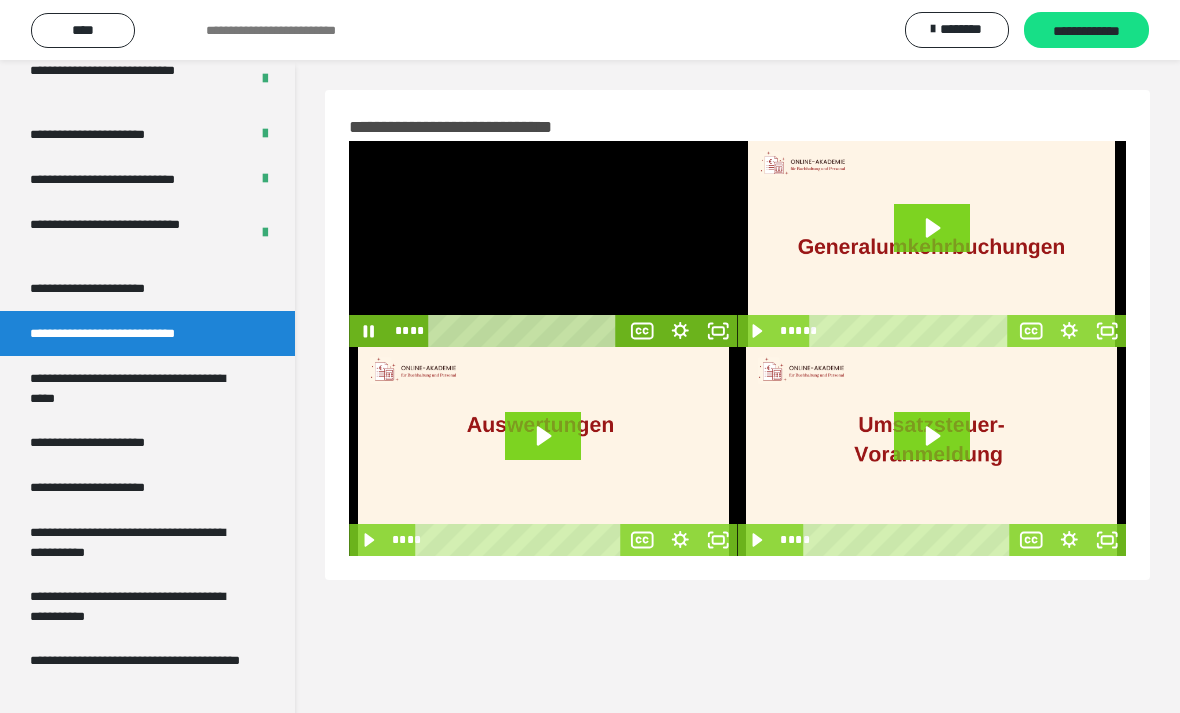scroll, scrollTop: 0, scrollLeft: 0, axis: both 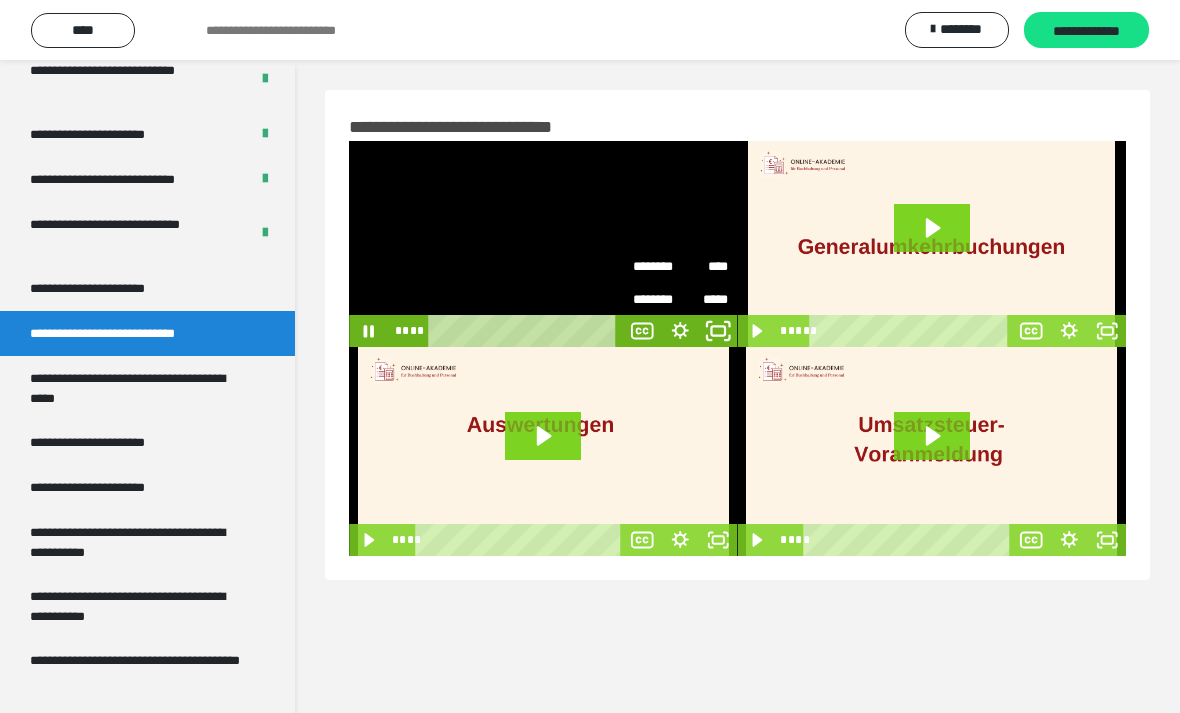click 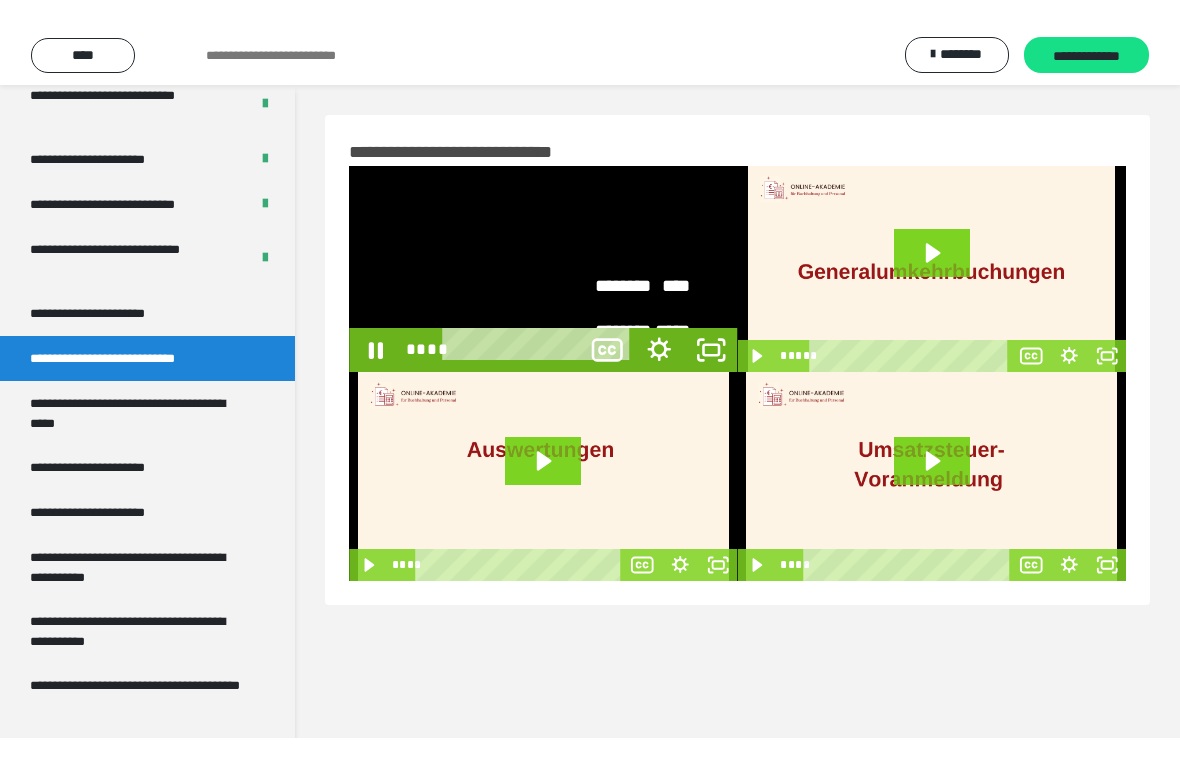 scroll, scrollTop: 24, scrollLeft: 0, axis: vertical 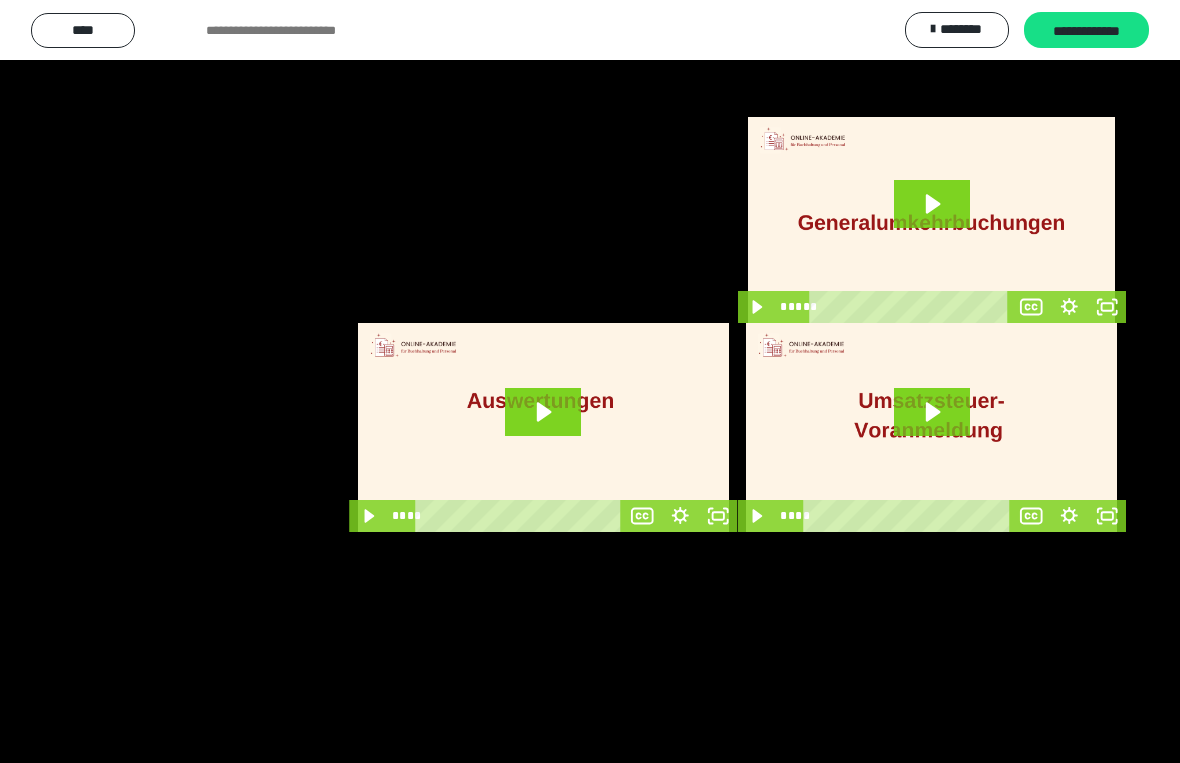 click at bounding box center (590, 381) 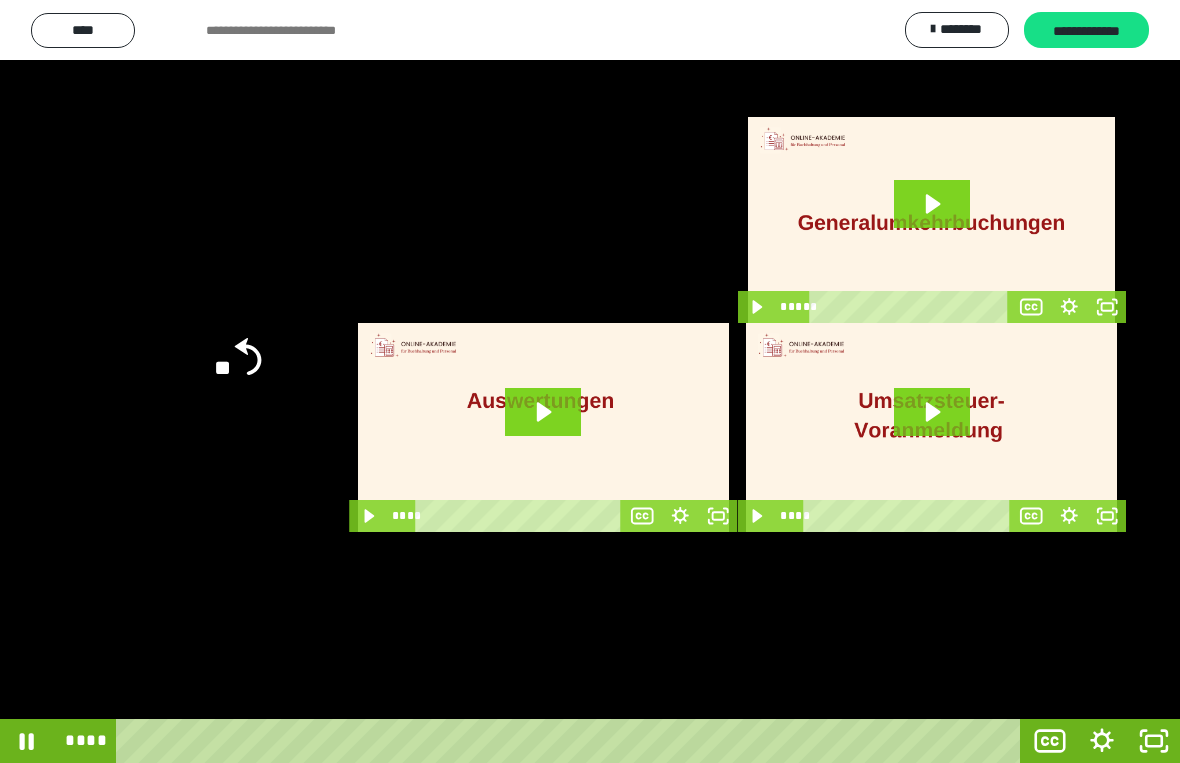 click 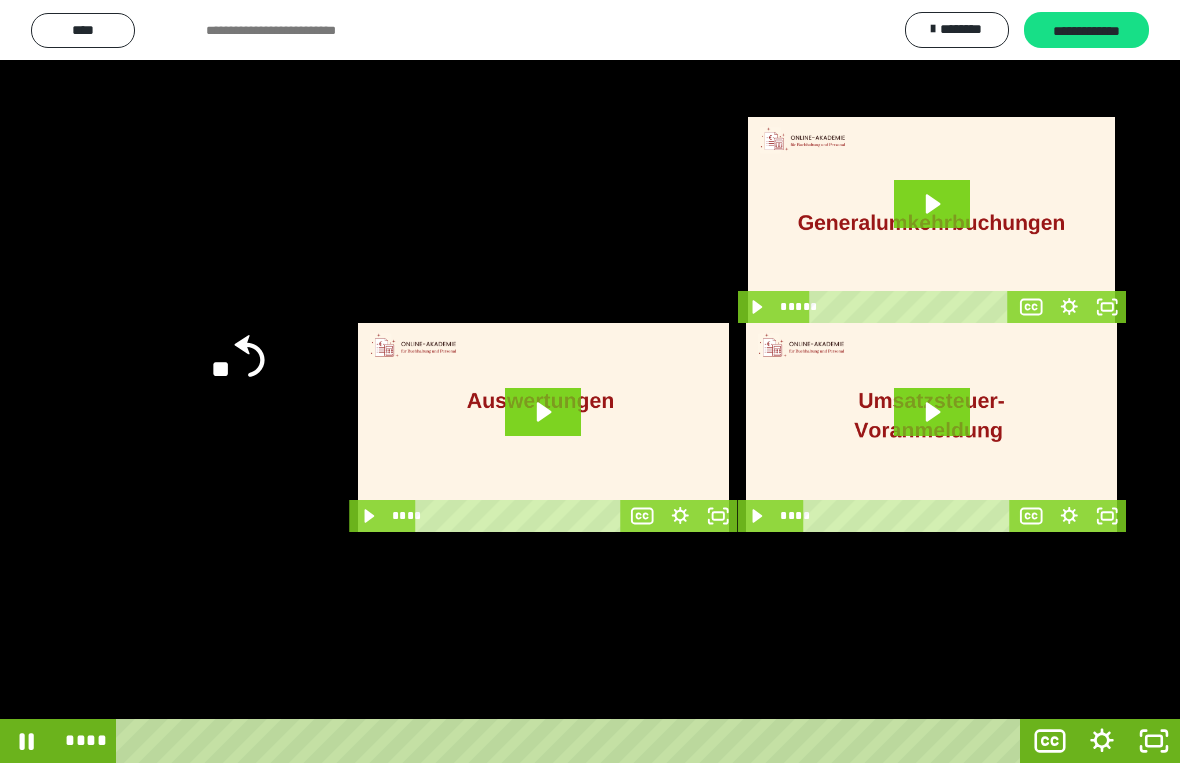 click on "**" 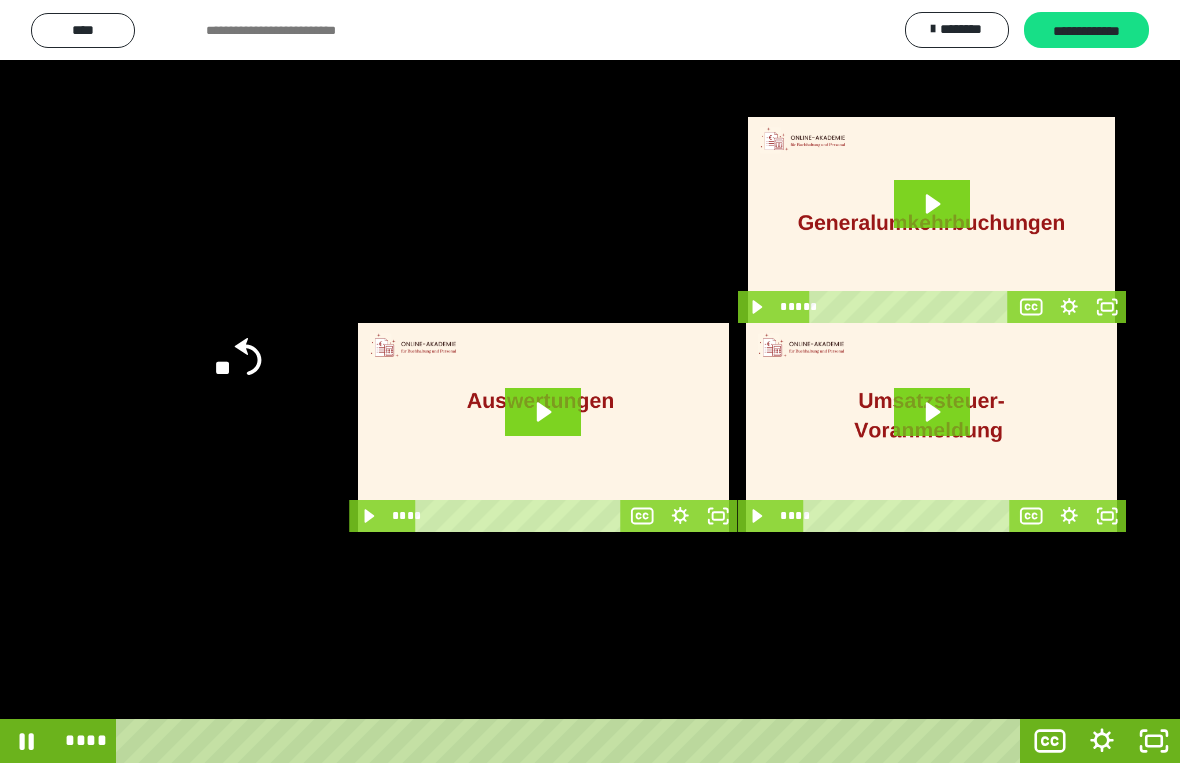 click on "**" 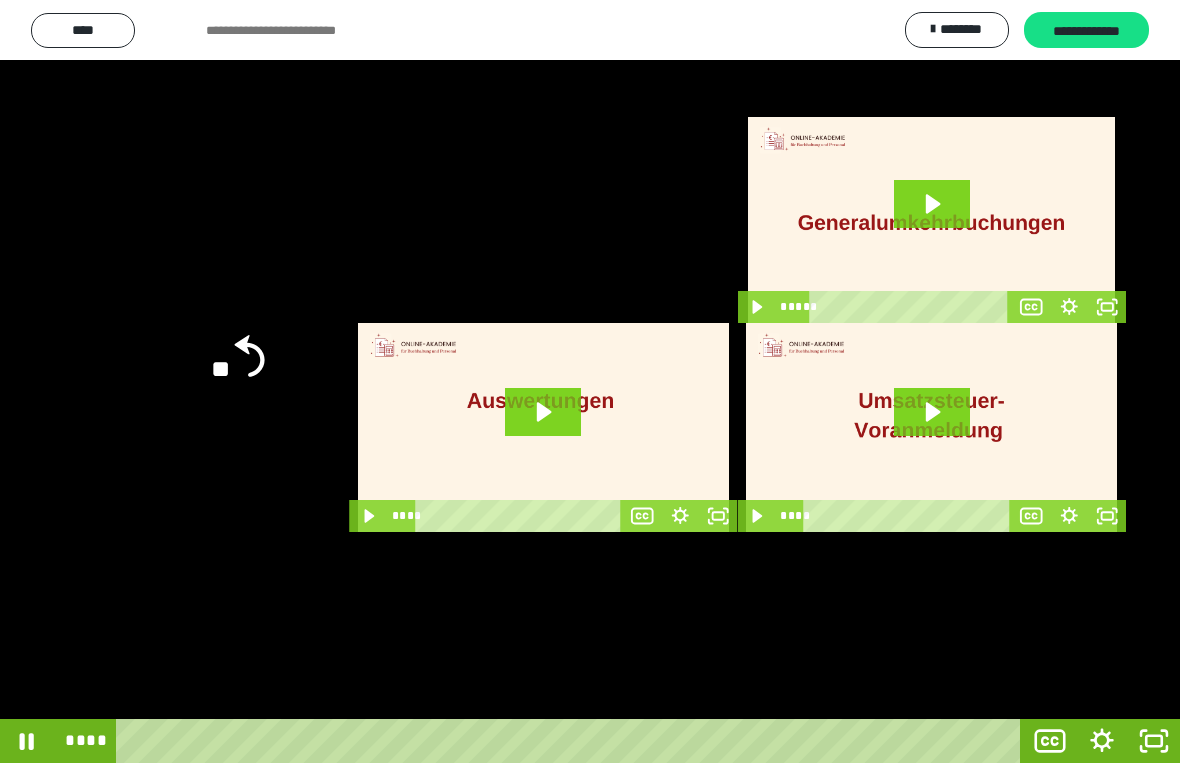 click on "**" 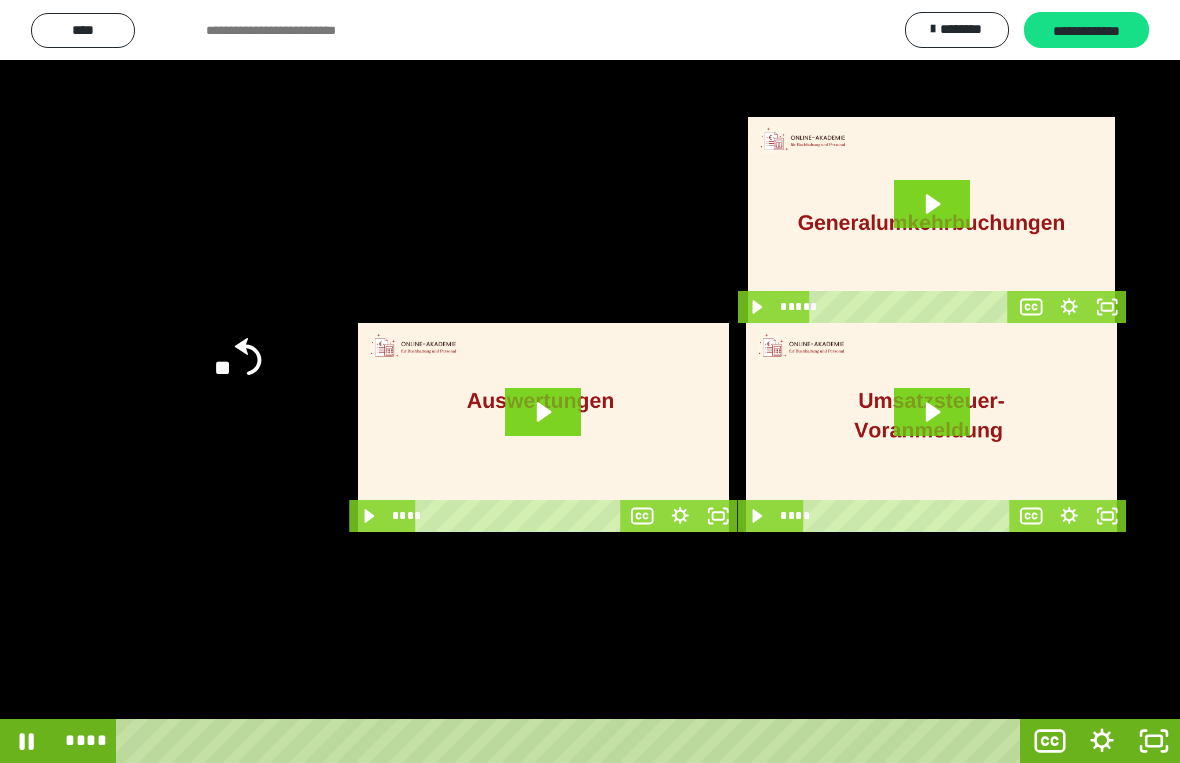click on "**" 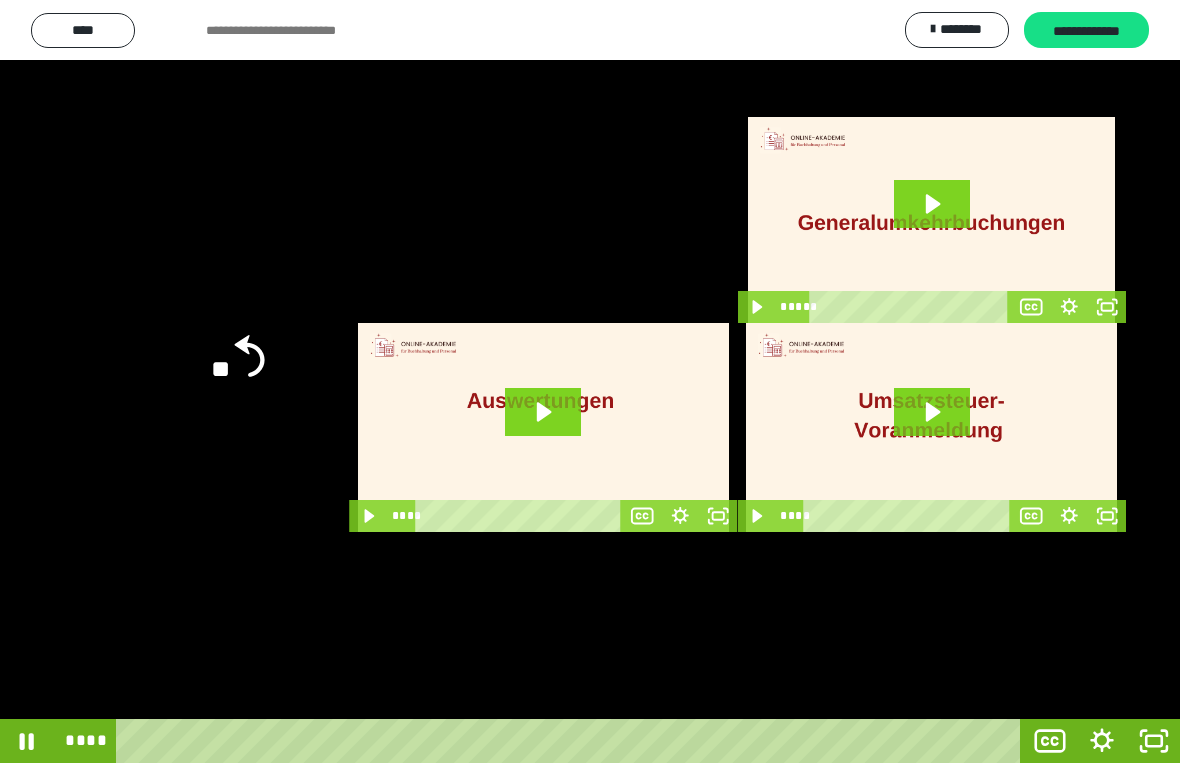 click on "**" 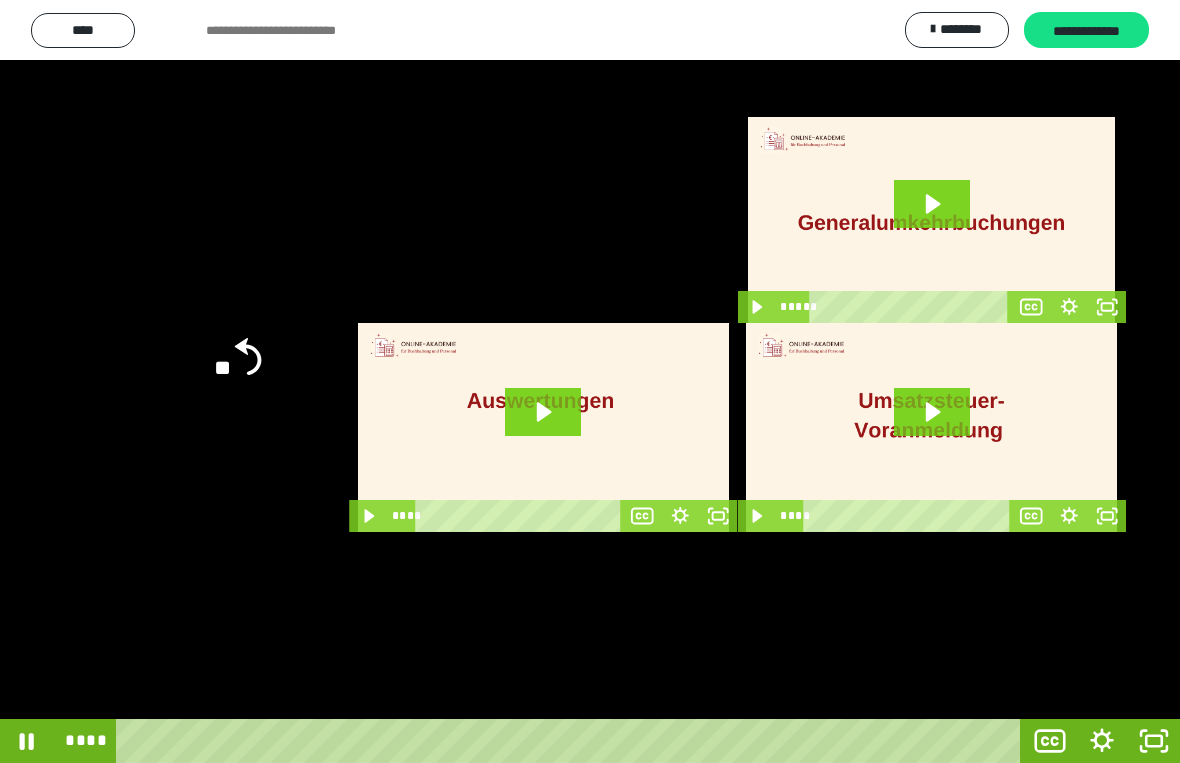 click on "**" 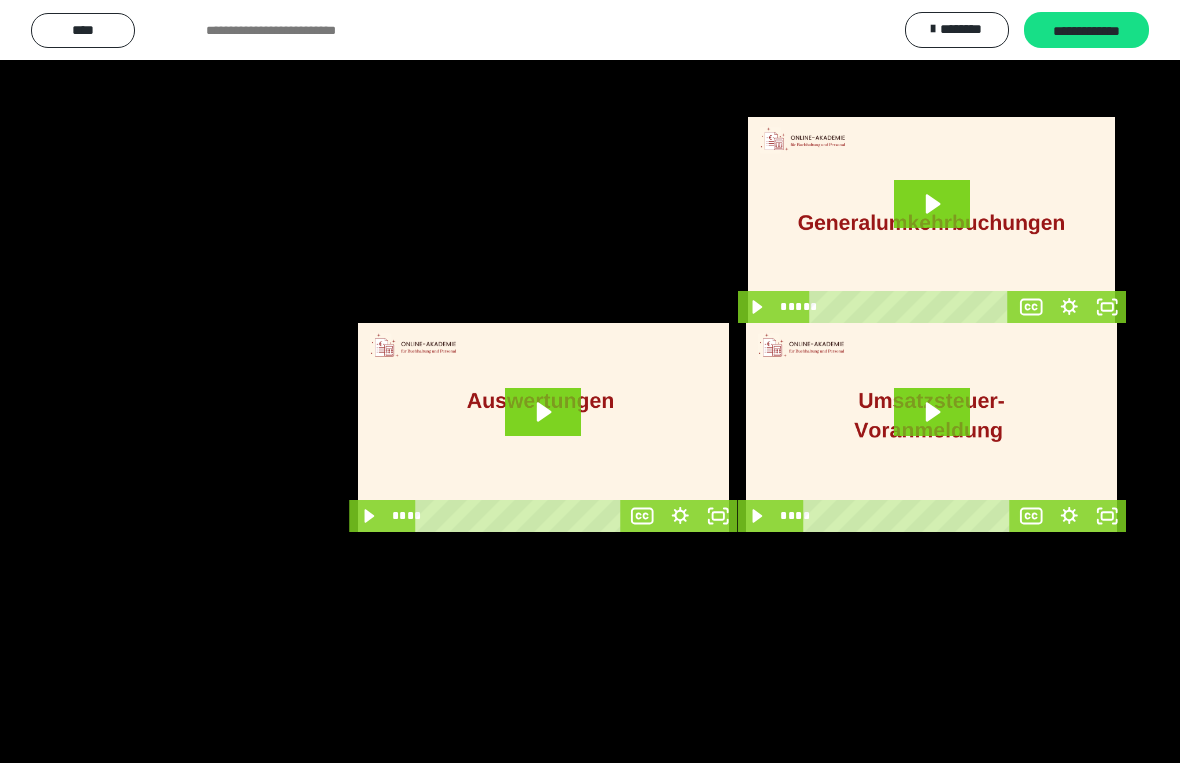 click at bounding box center (590, 381) 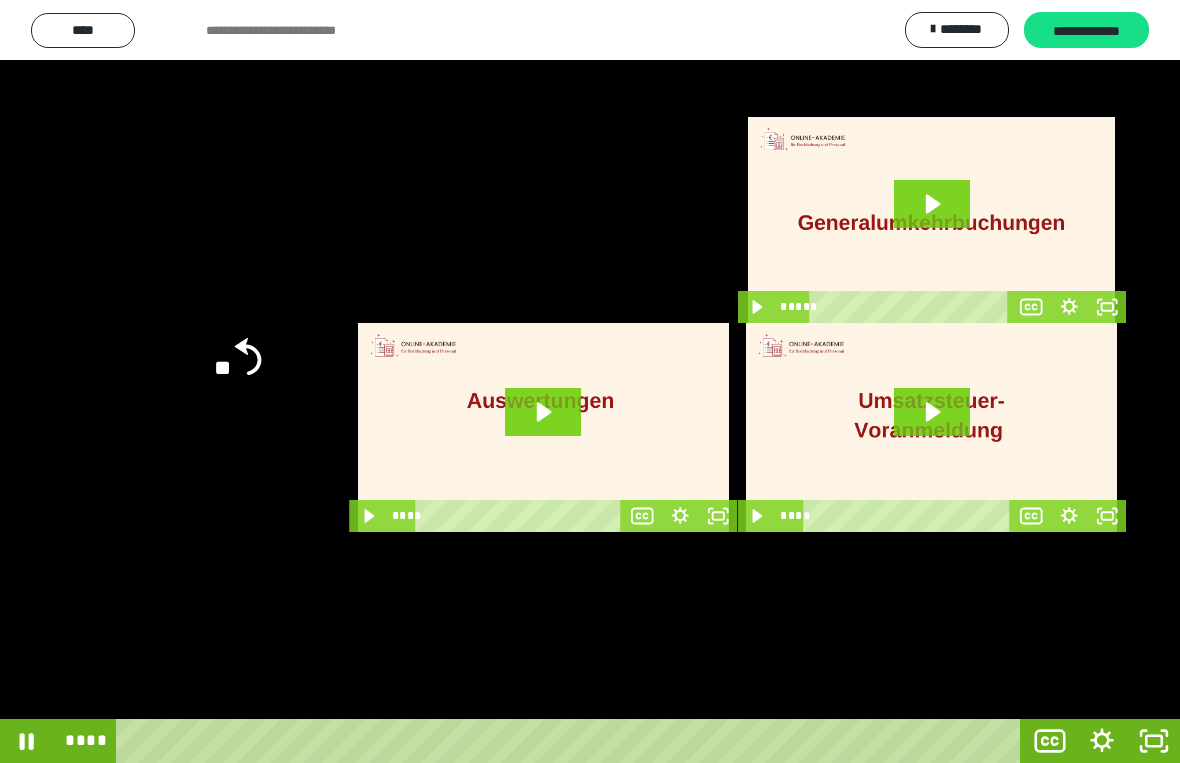 click 